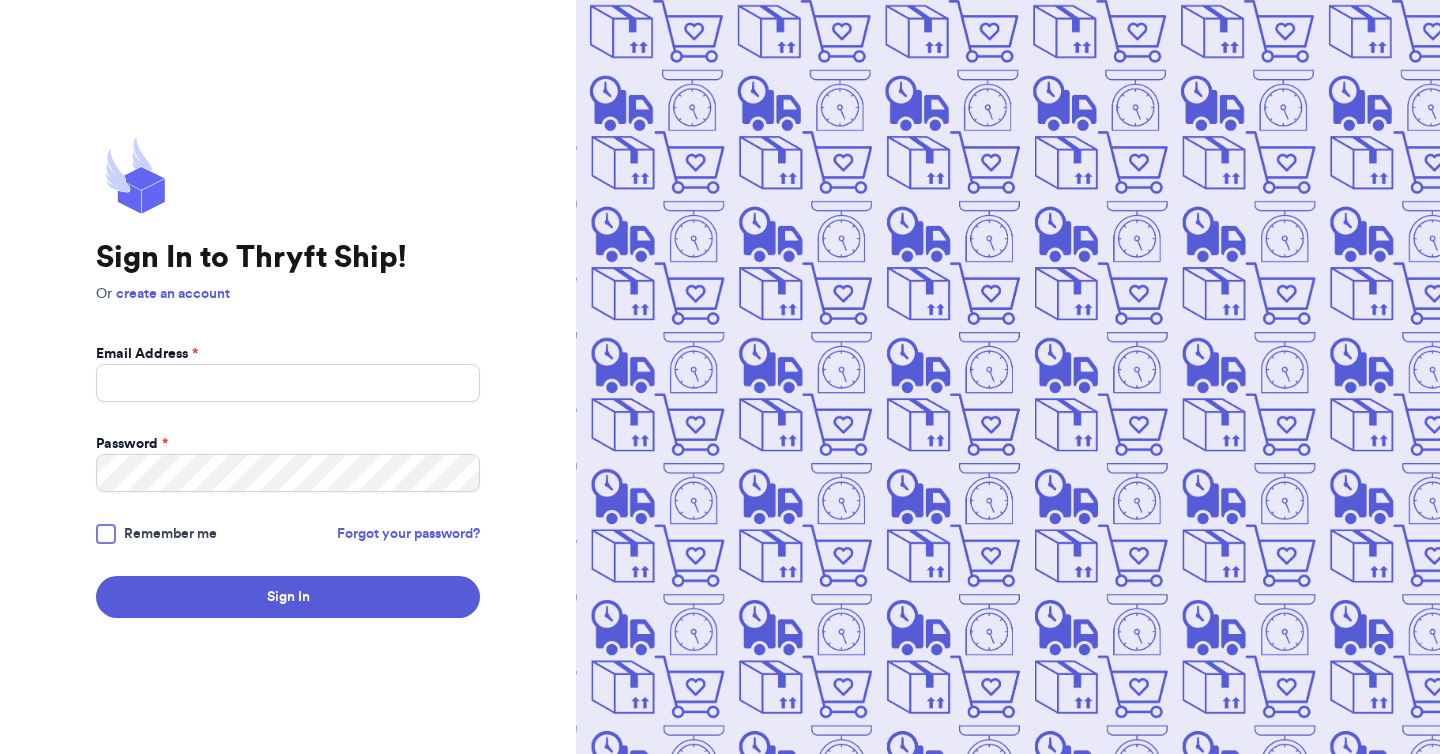 scroll, scrollTop: 0, scrollLeft: 0, axis: both 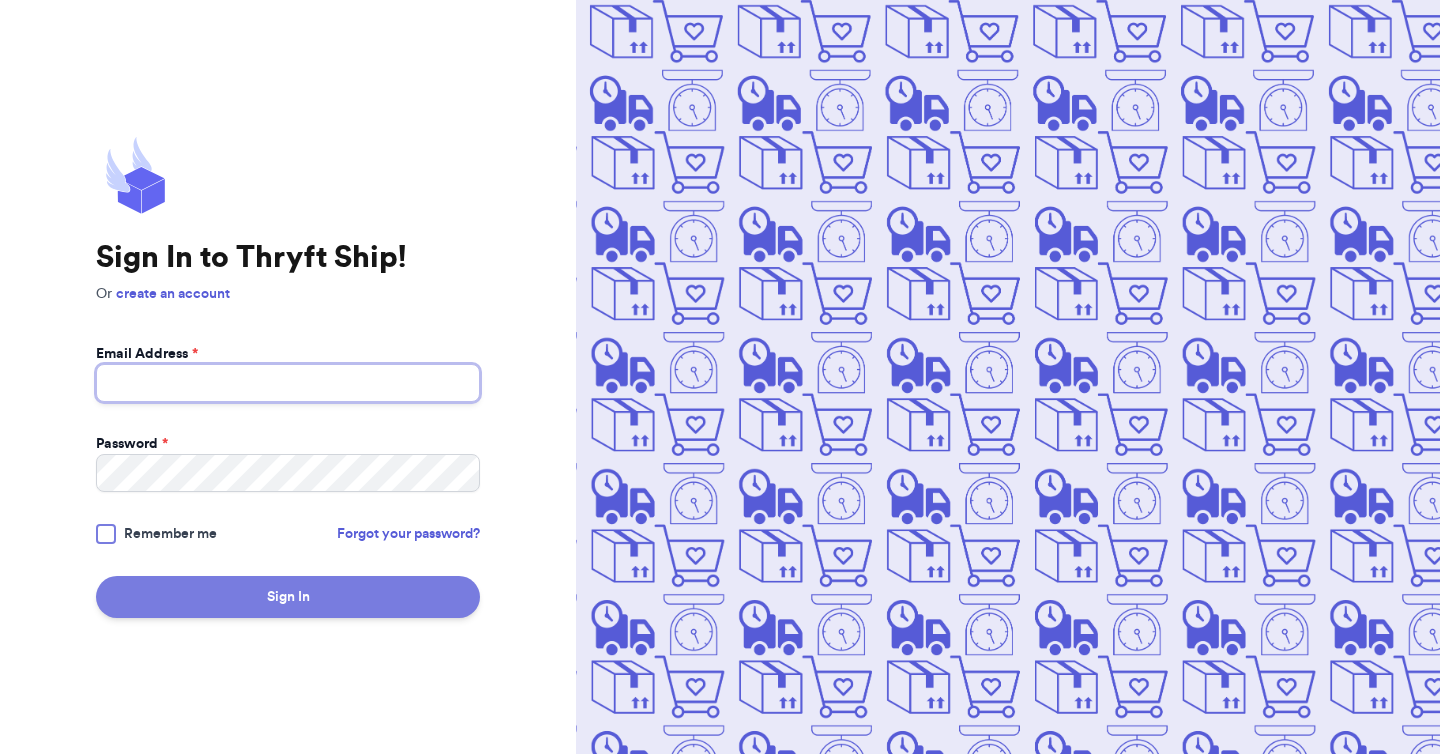 type on "[EMAIL]" 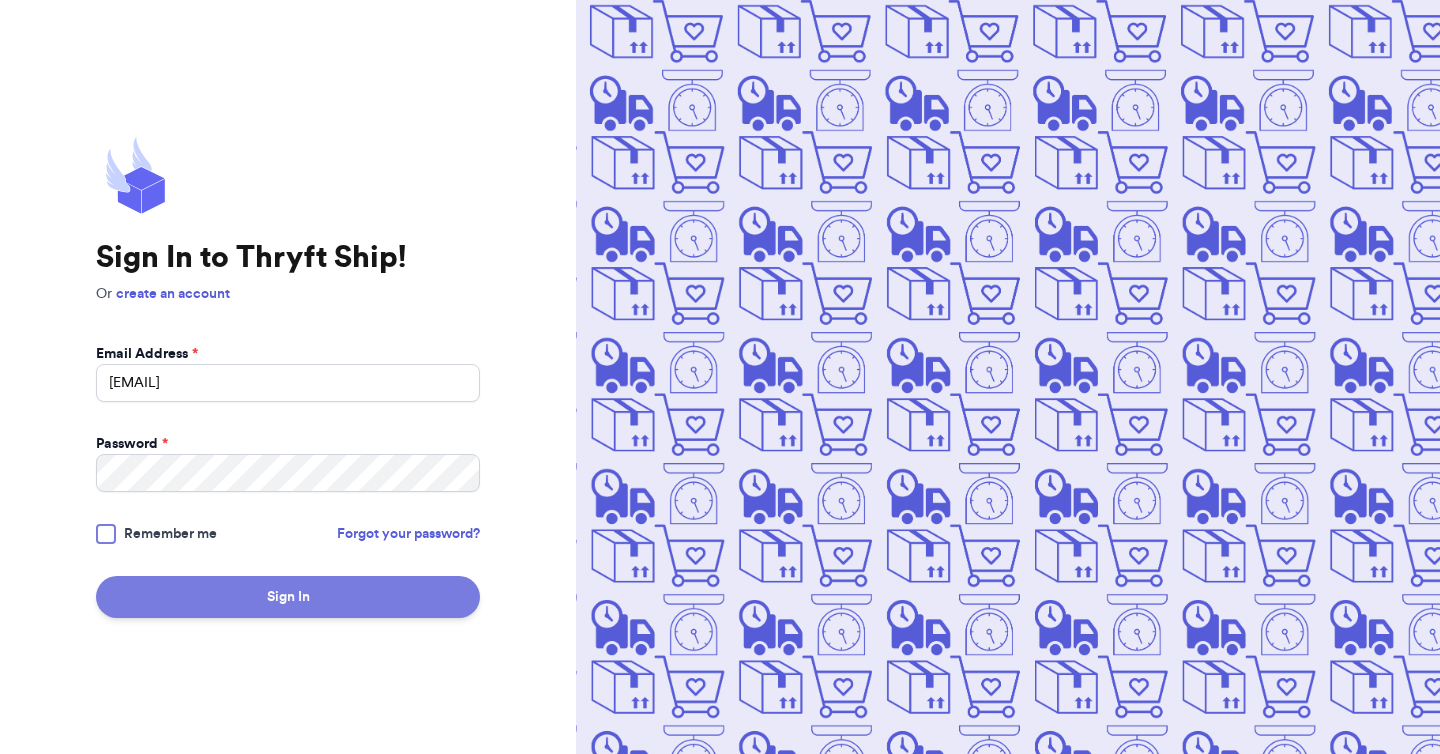 click on "Sign In" at bounding box center (288, 597) 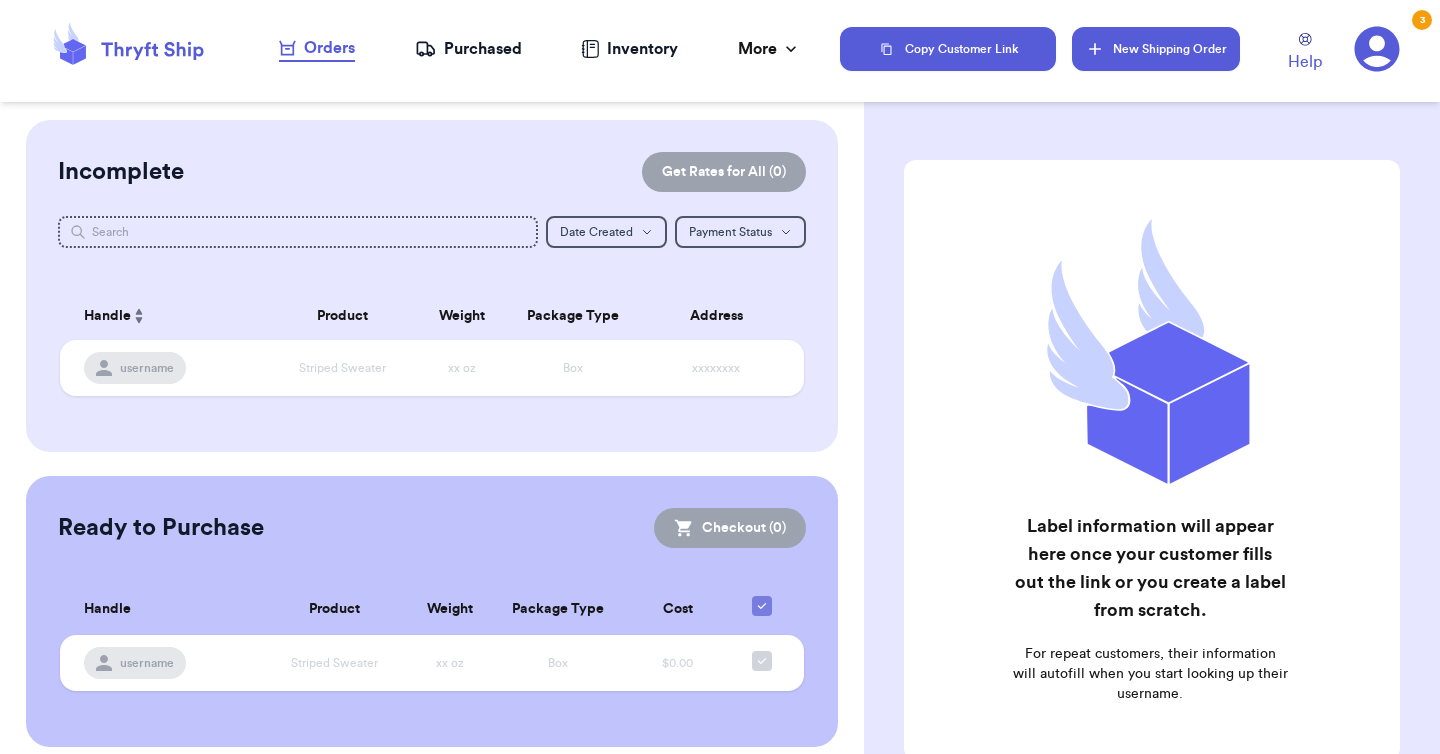 click on "New Shipping Order" at bounding box center (1156, 49) 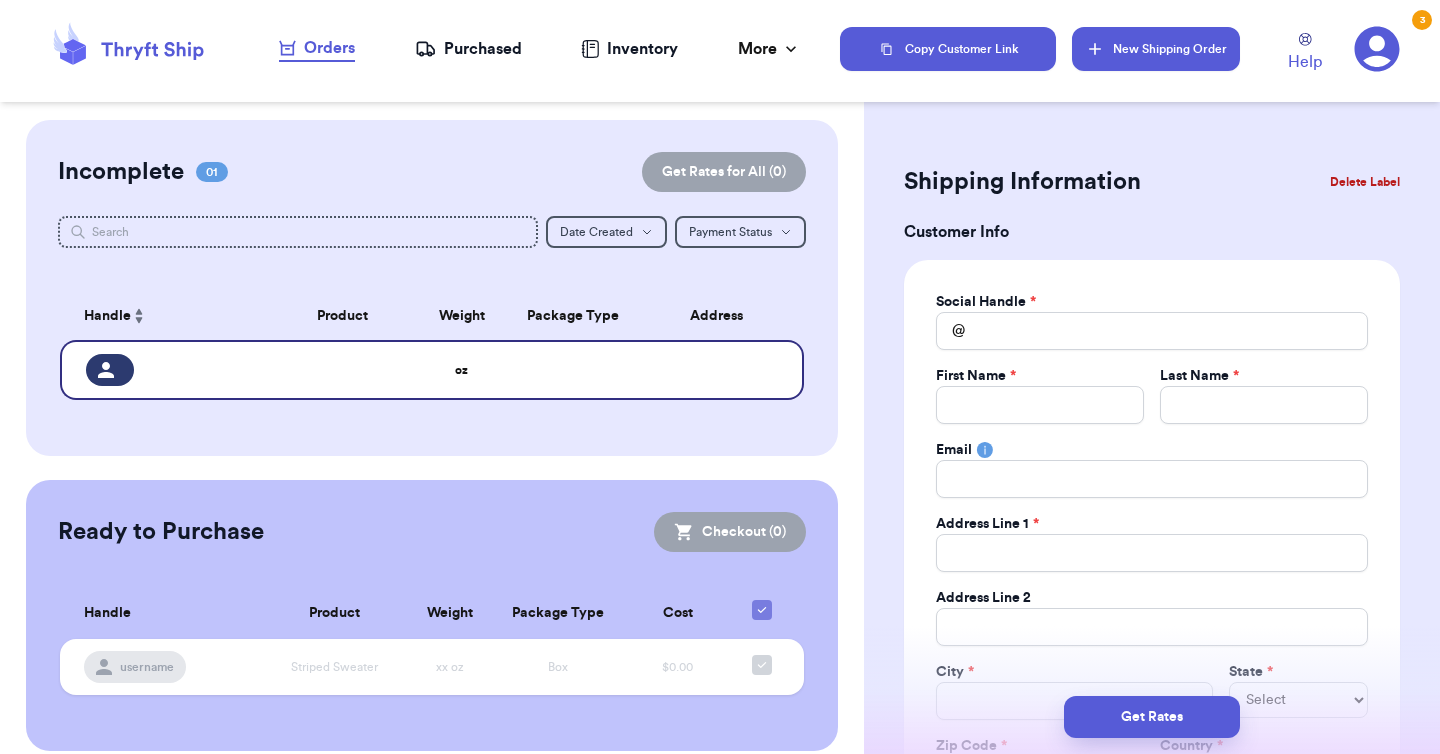 type 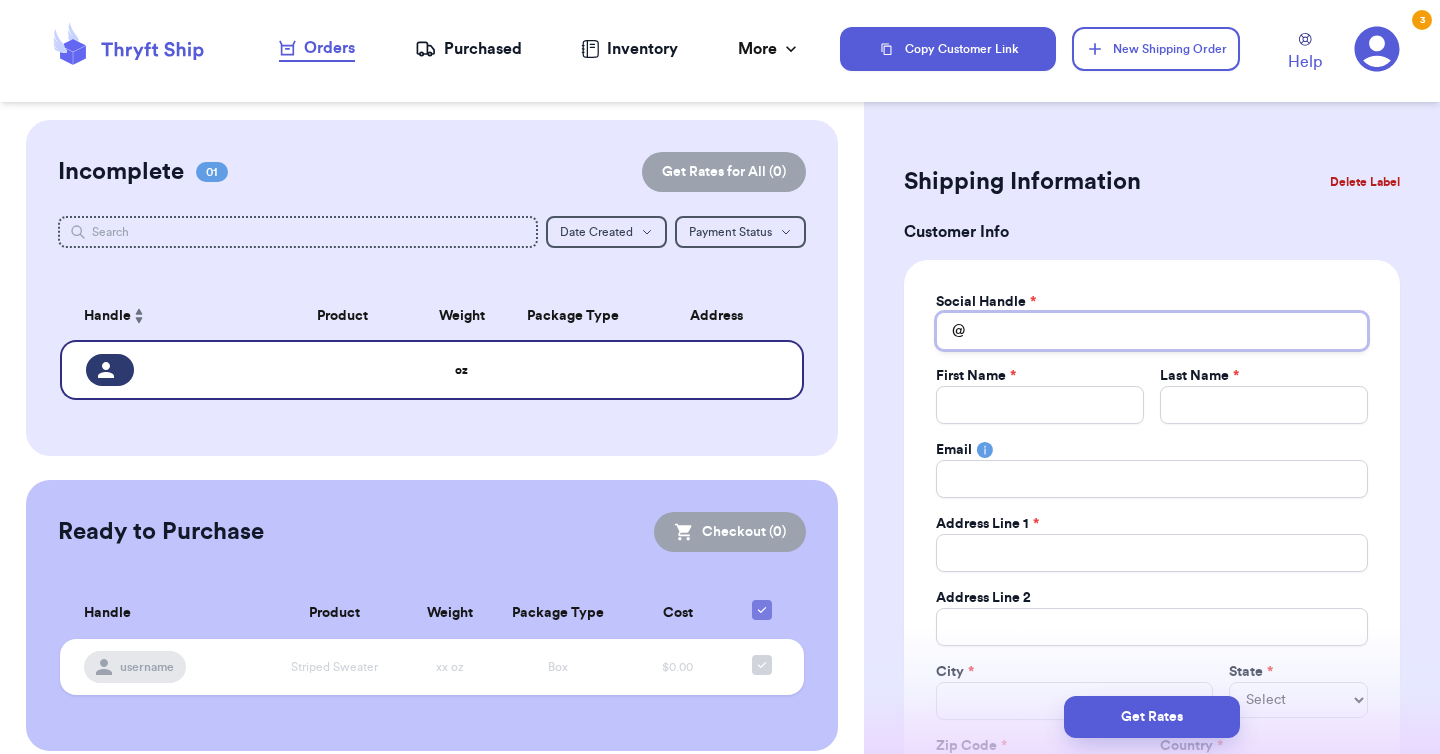 click on "Total Amount Paid" at bounding box center [1152, 331] 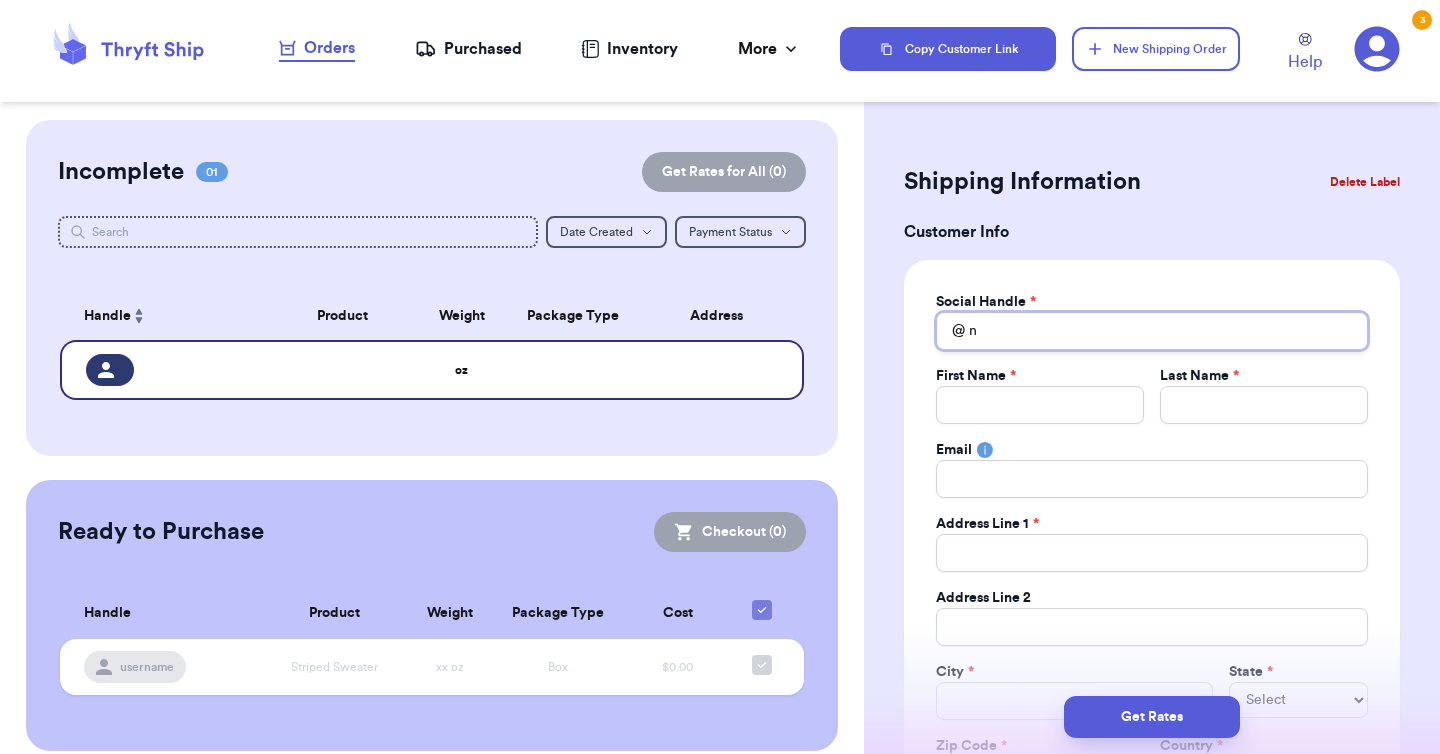 type 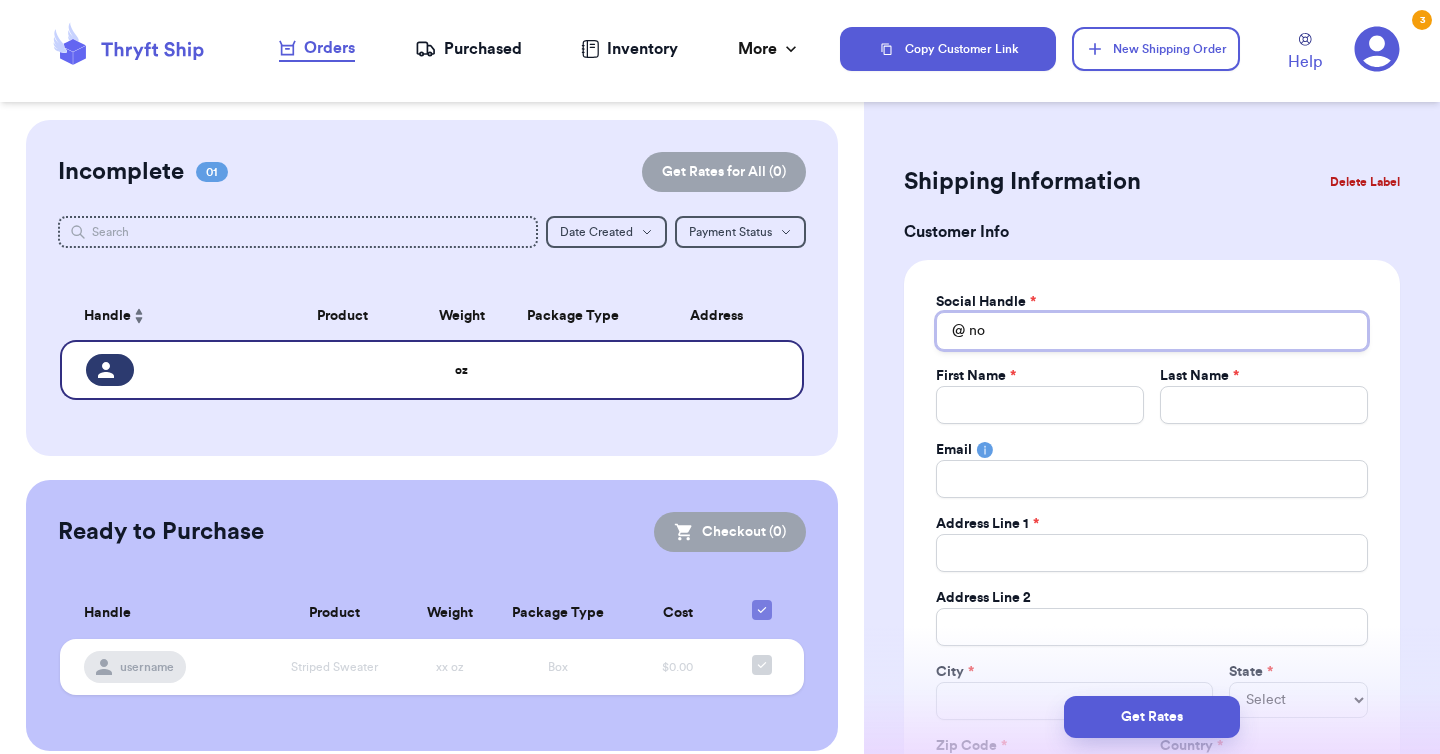 type 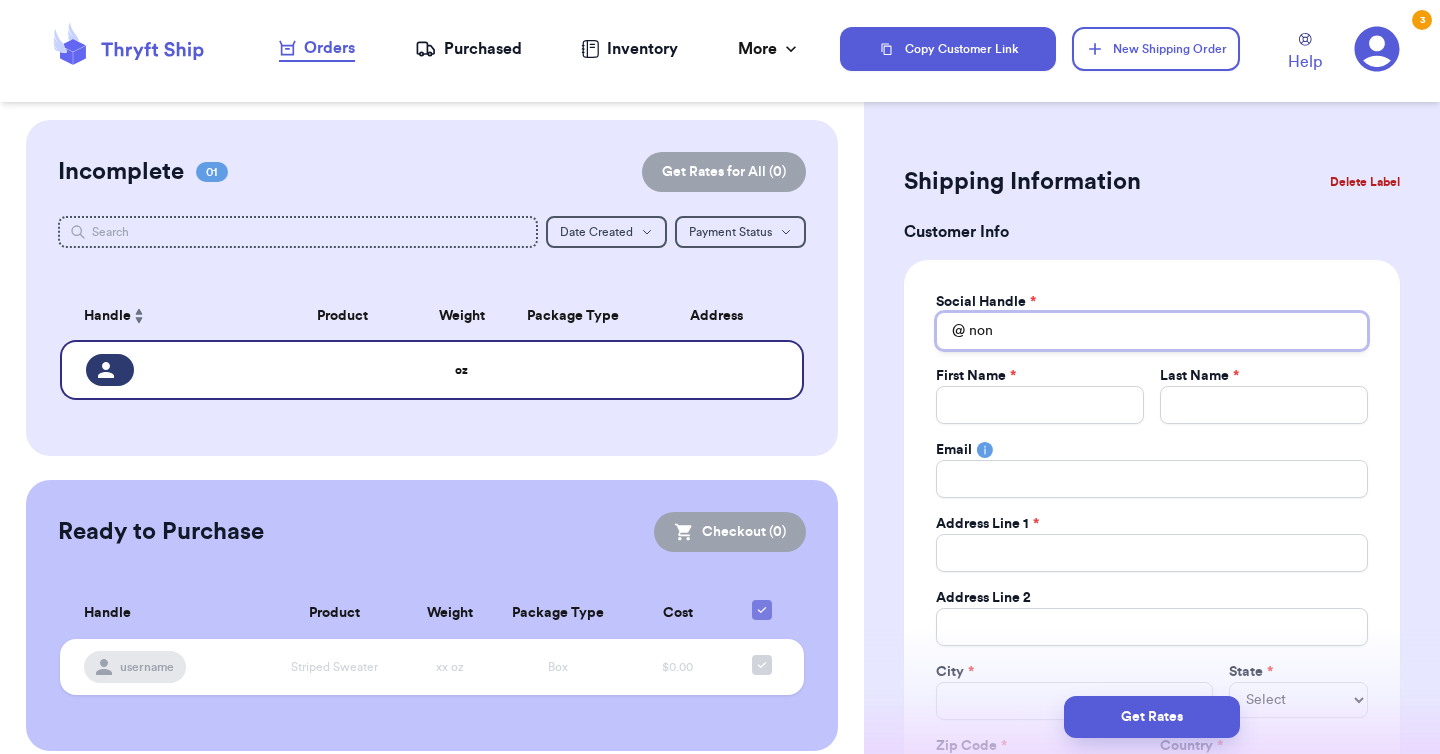 type 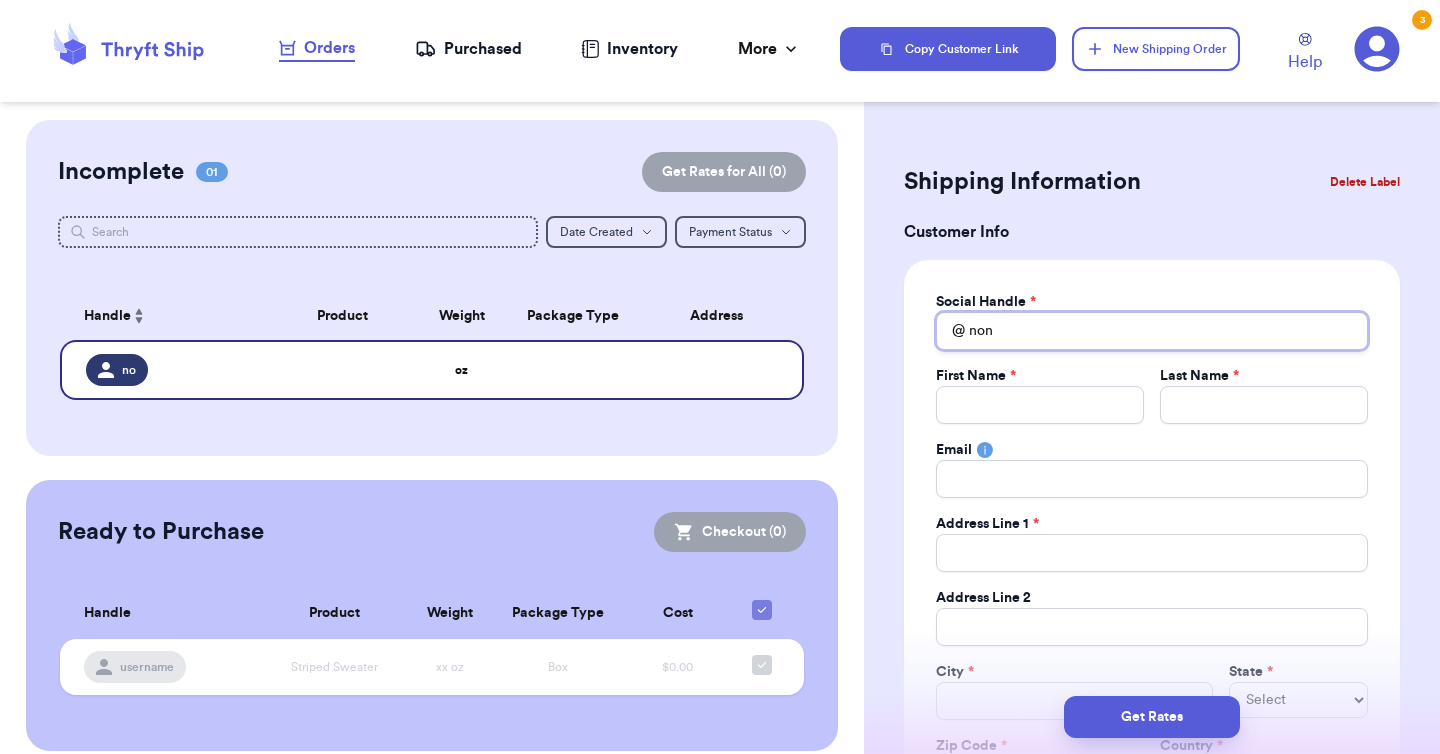 type on "none" 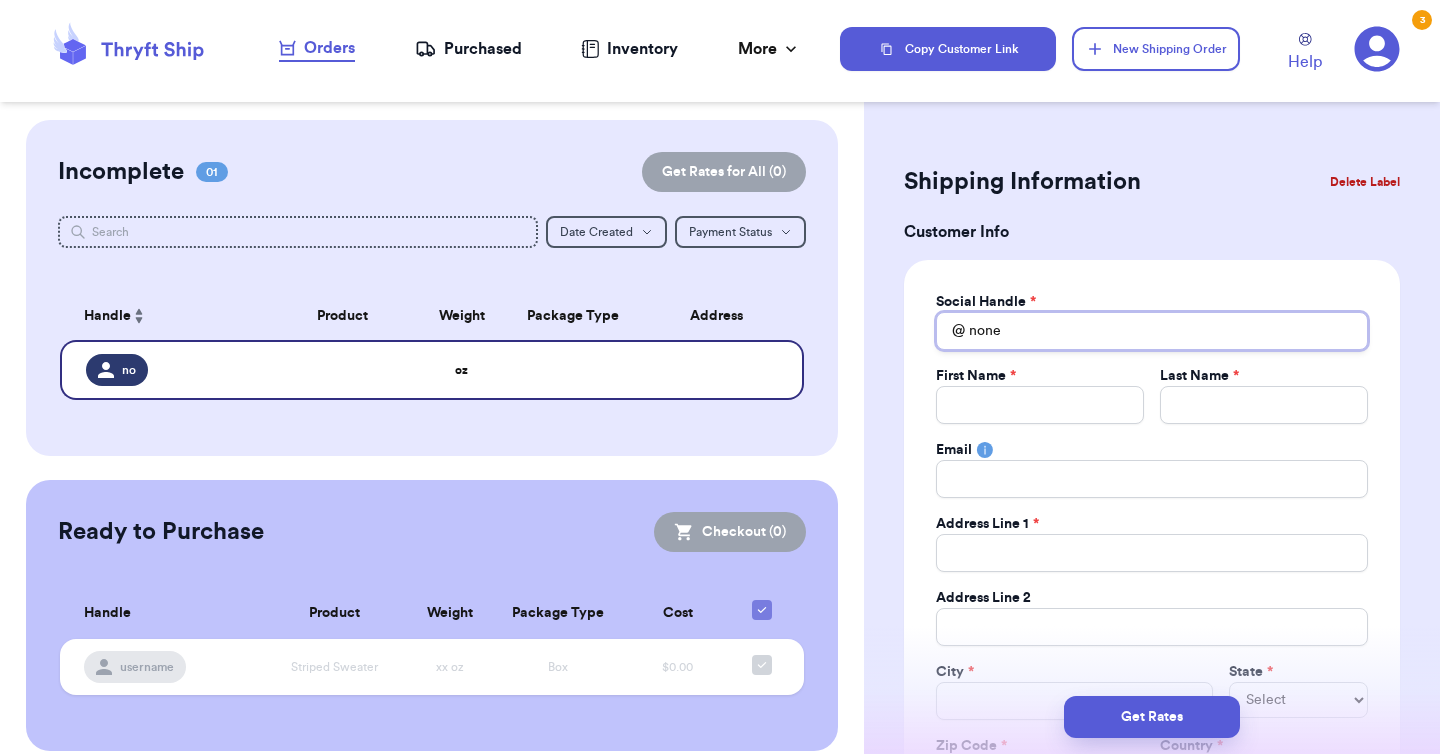 type 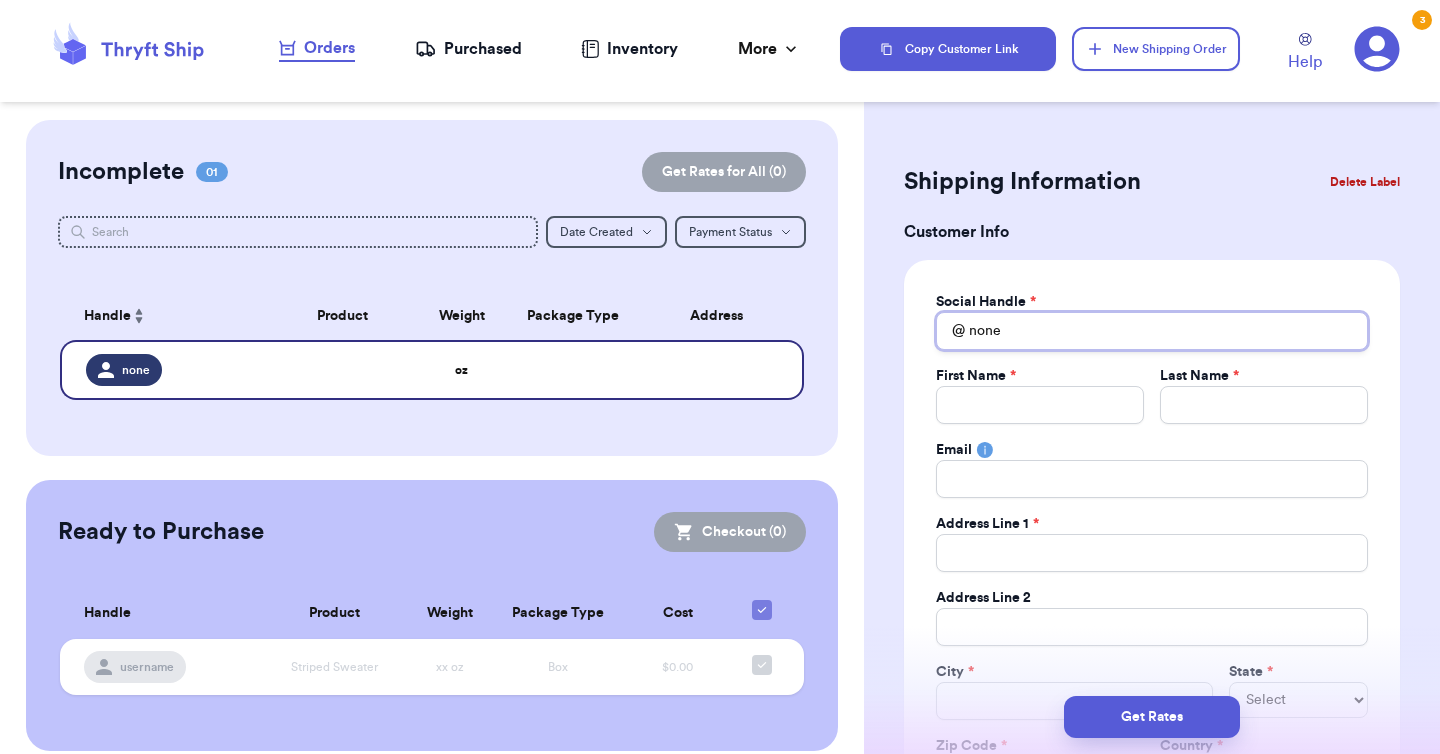type on "none" 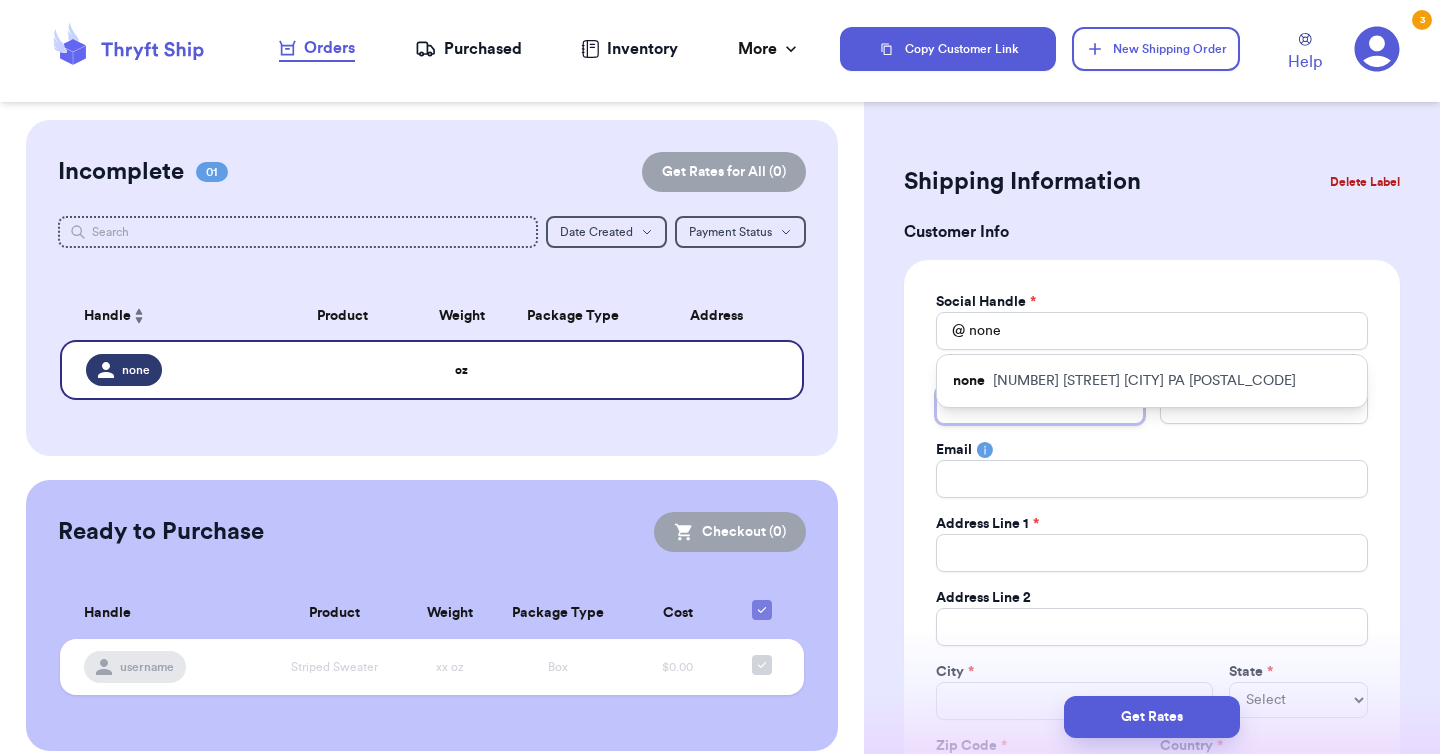 type 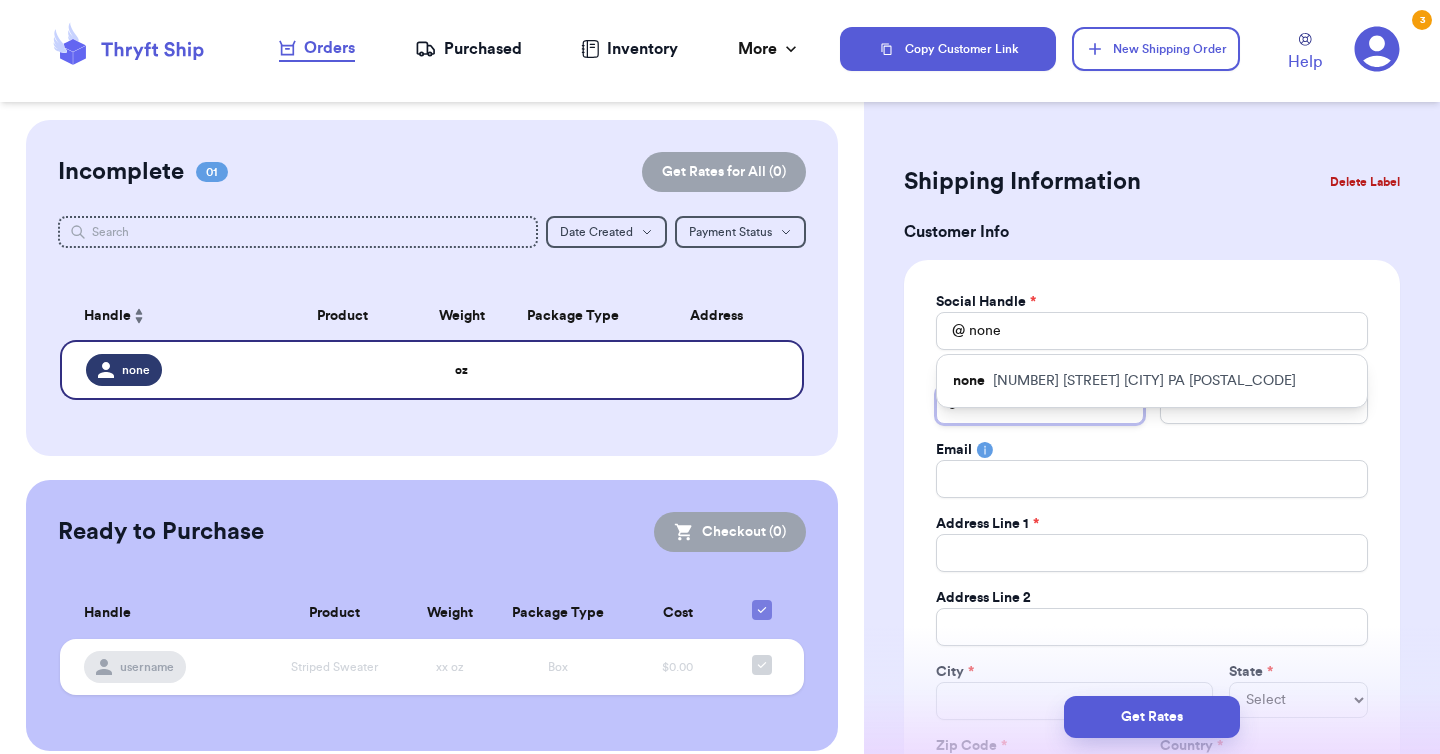 type on "Je" 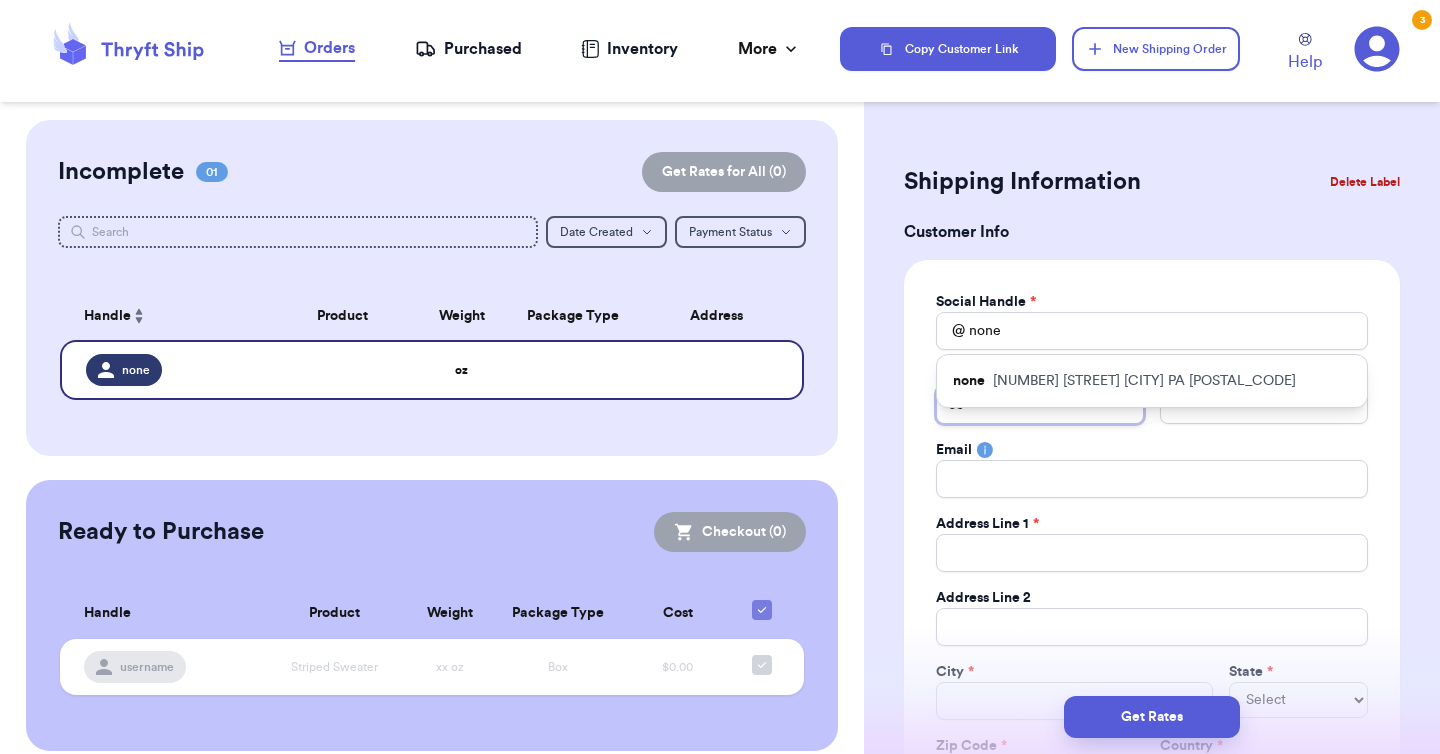 type on "[FIRST]" 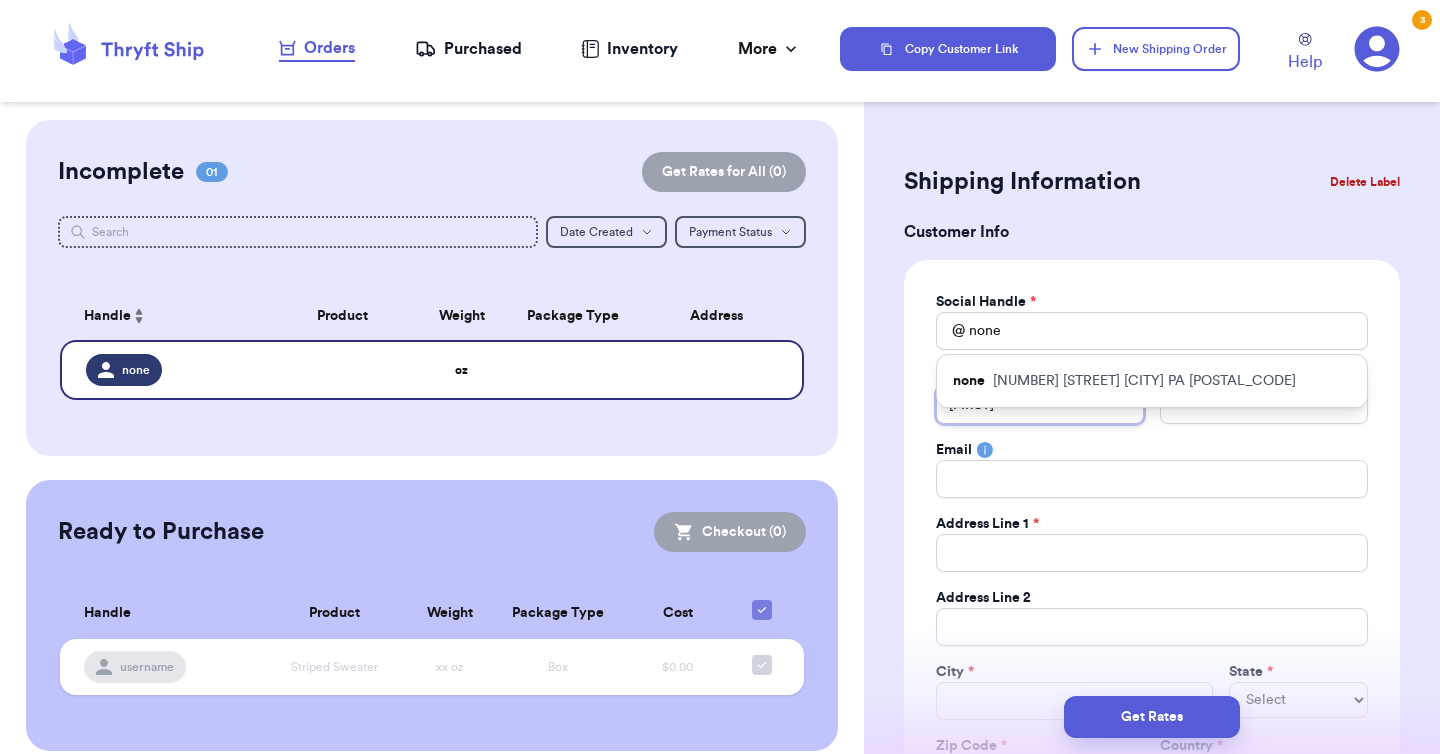type on "[FIRST]" 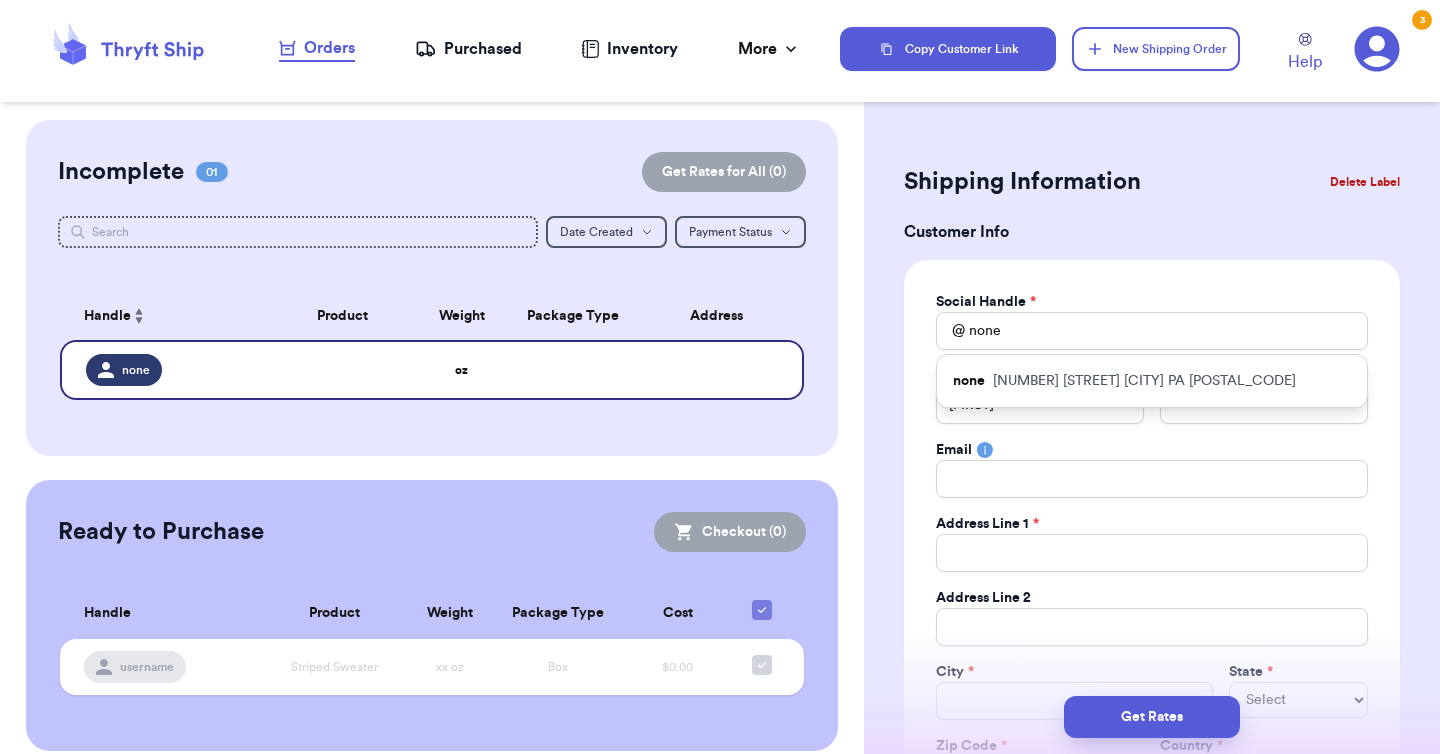 click on "Social Handle * @ none none [NUMBER] [STREET]   [CITY]   [STATE] [POSTAL_CODE] First Name * [FIRST] Last Name * [LAST] Email Address Line 1 * Address Line 2 City * State * Select AL AK AZ AR CA CO CT DE DC FL GA HI ID IL IN IA KS KY LA ME MD MA MI MN MS MO MT NE NV NH NJ NM NY NC ND OH OK OR PA RI SC SD TN TX UT VT VA WA WV WI WY AA AE AP AS GU MP PR VI Zip Code * Country * United States Canada Australia" at bounding box center [1152, 543] 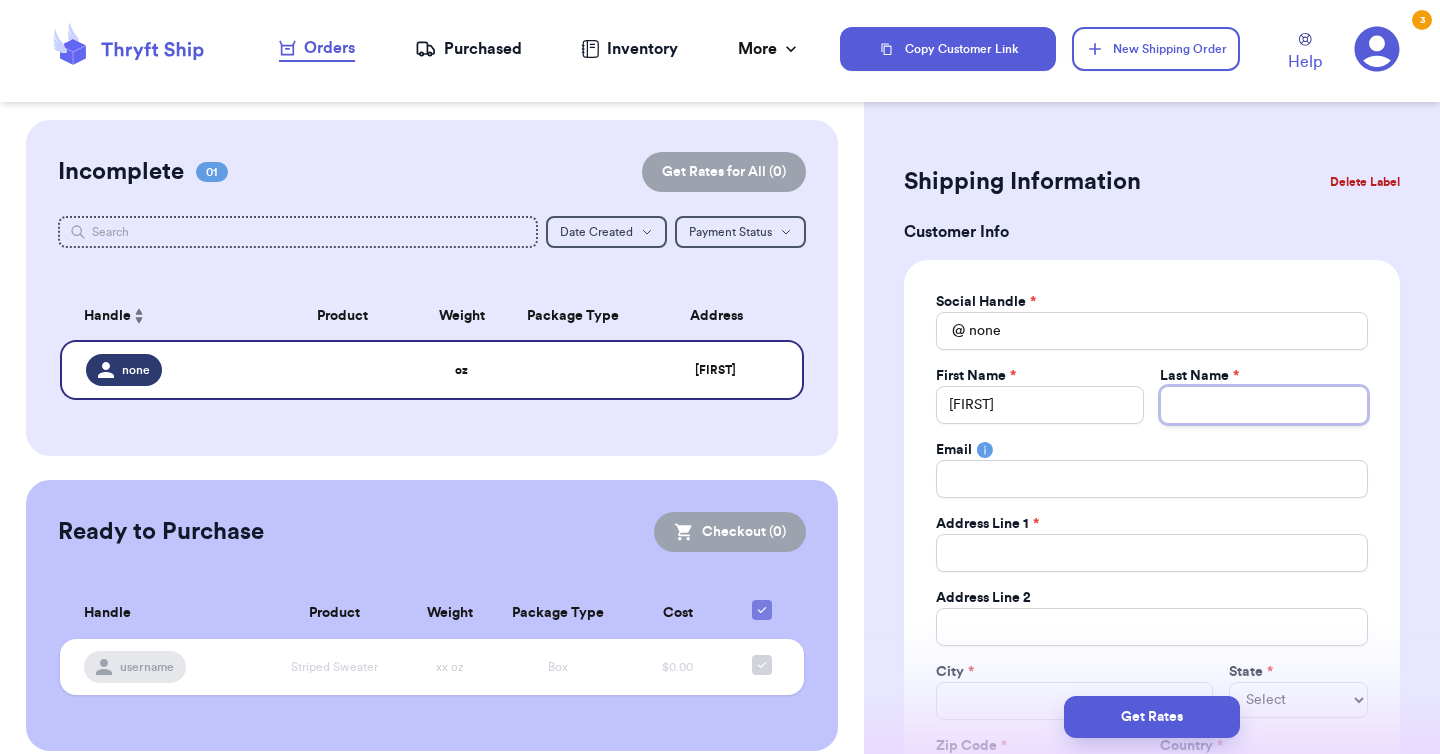 click on "Total Amount Paid" at bounding box center [1264, 405] 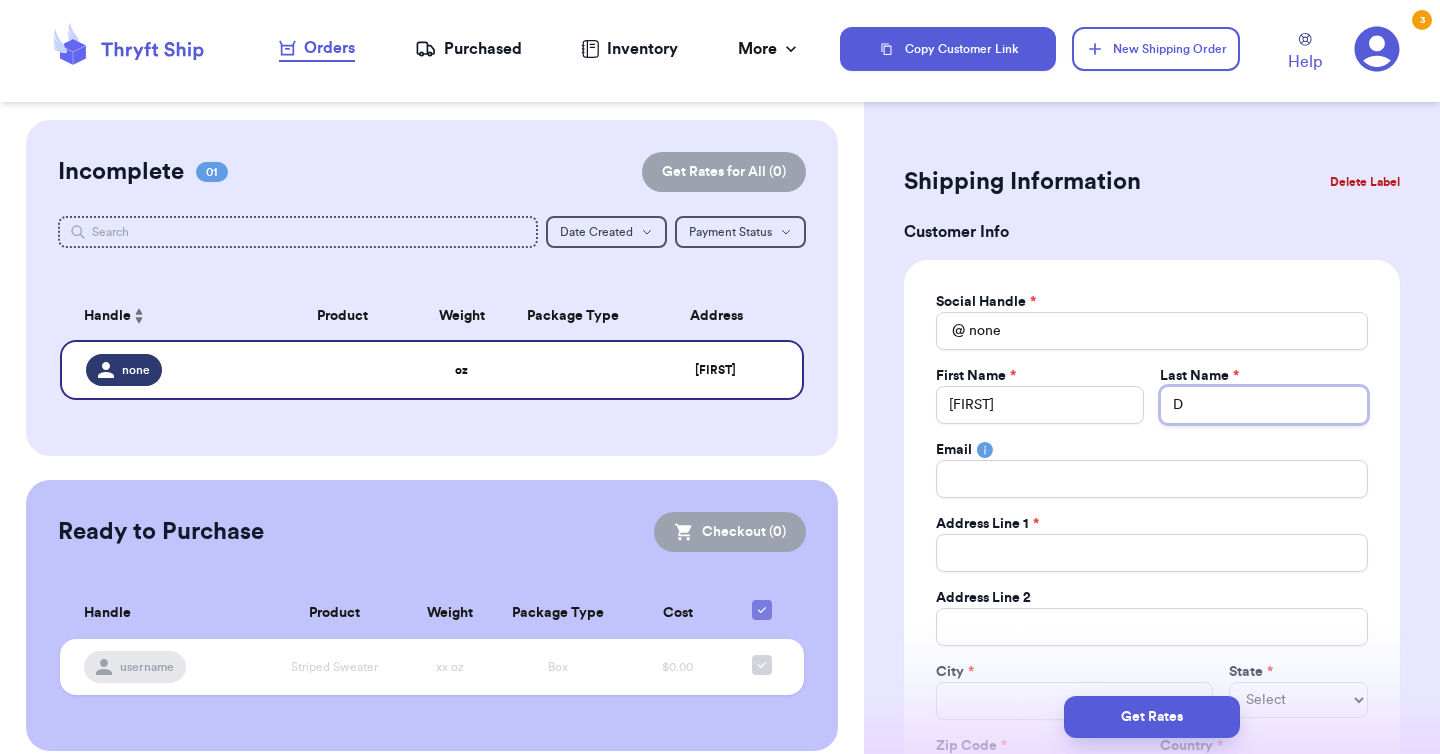type on "Do" 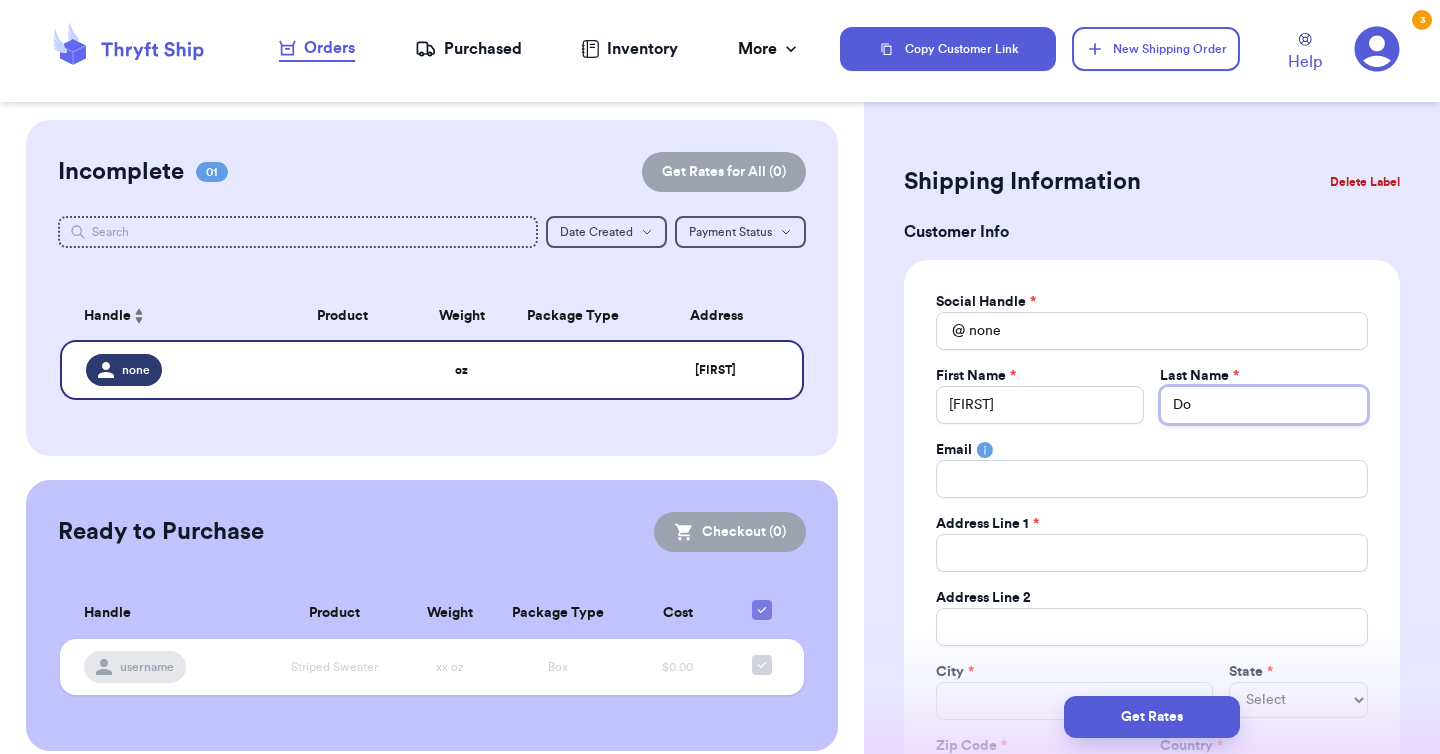 type on "[LAST]" 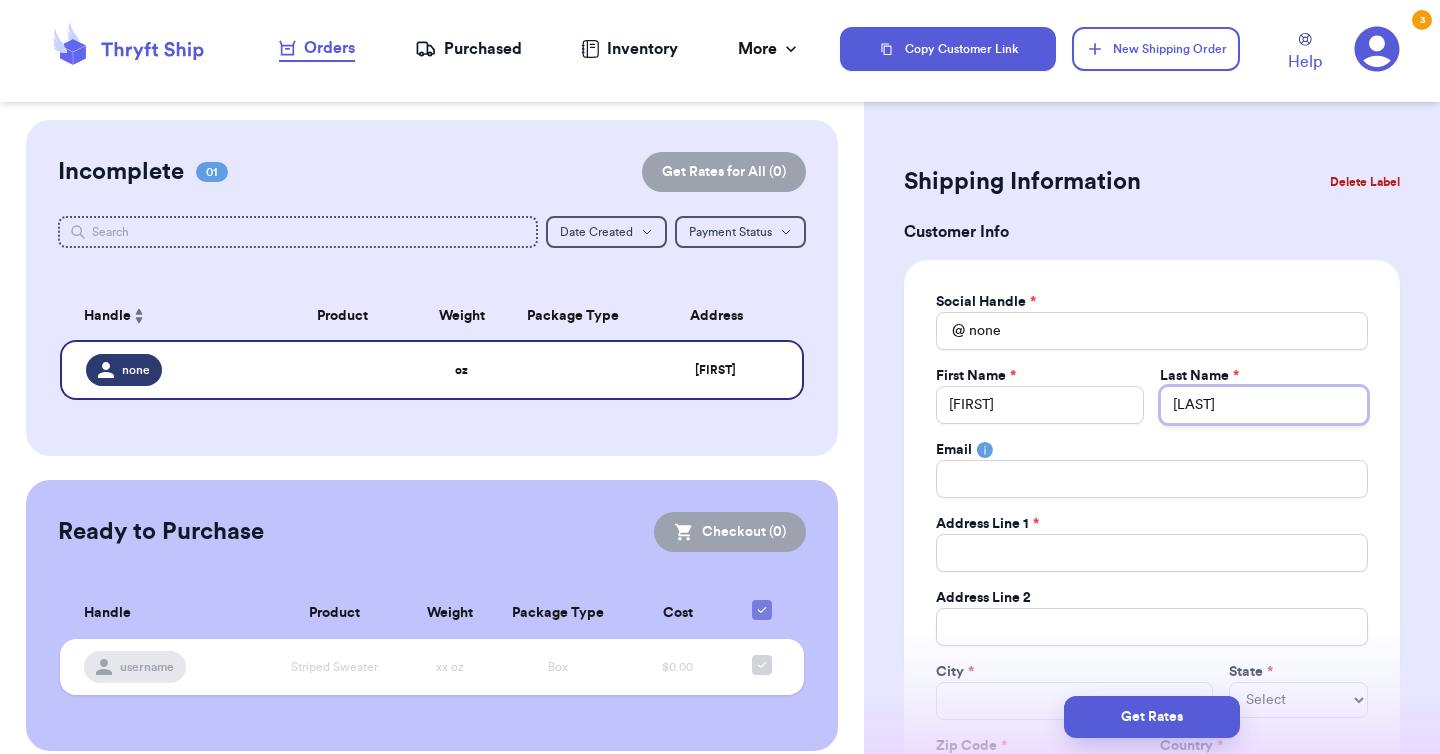 type on "[LAST]" 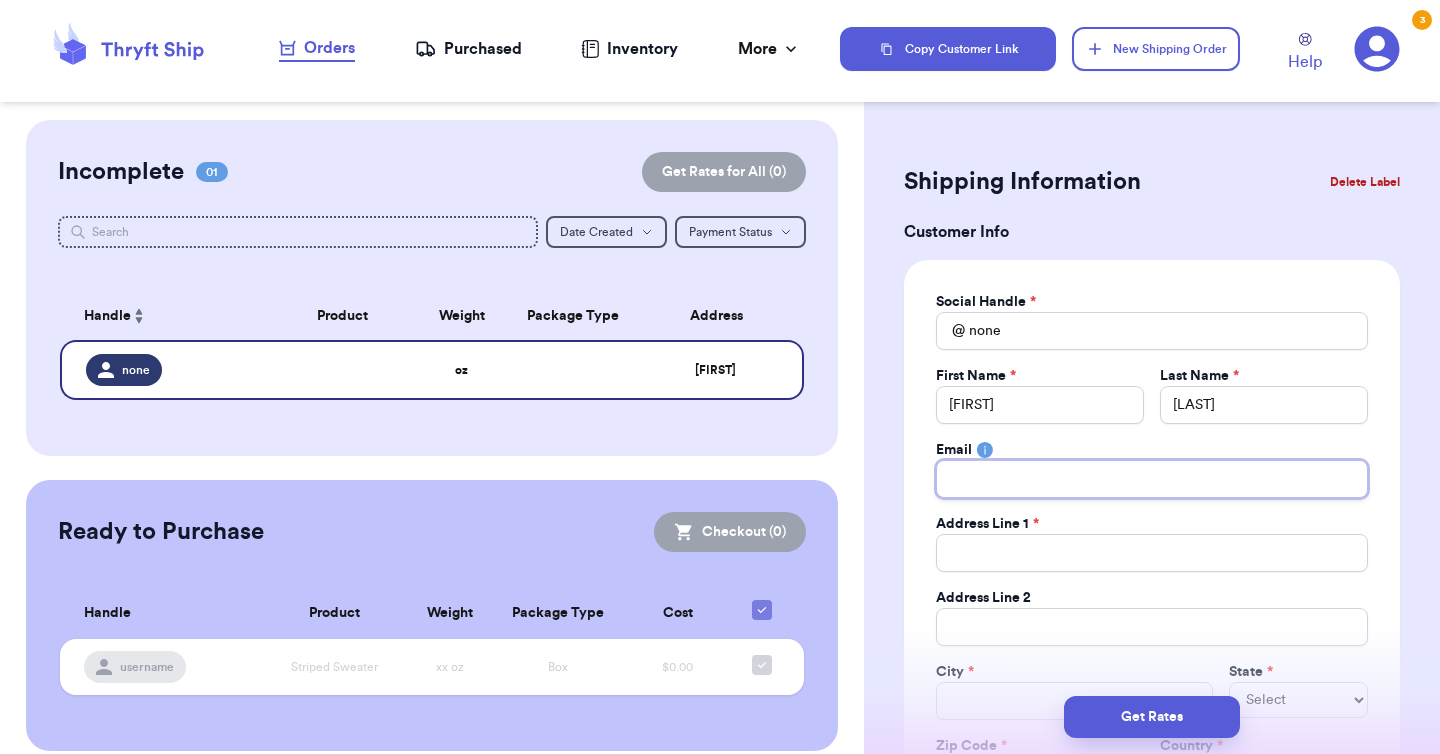 click on "Total Amount Paid" at bounding box center (1152, 479) 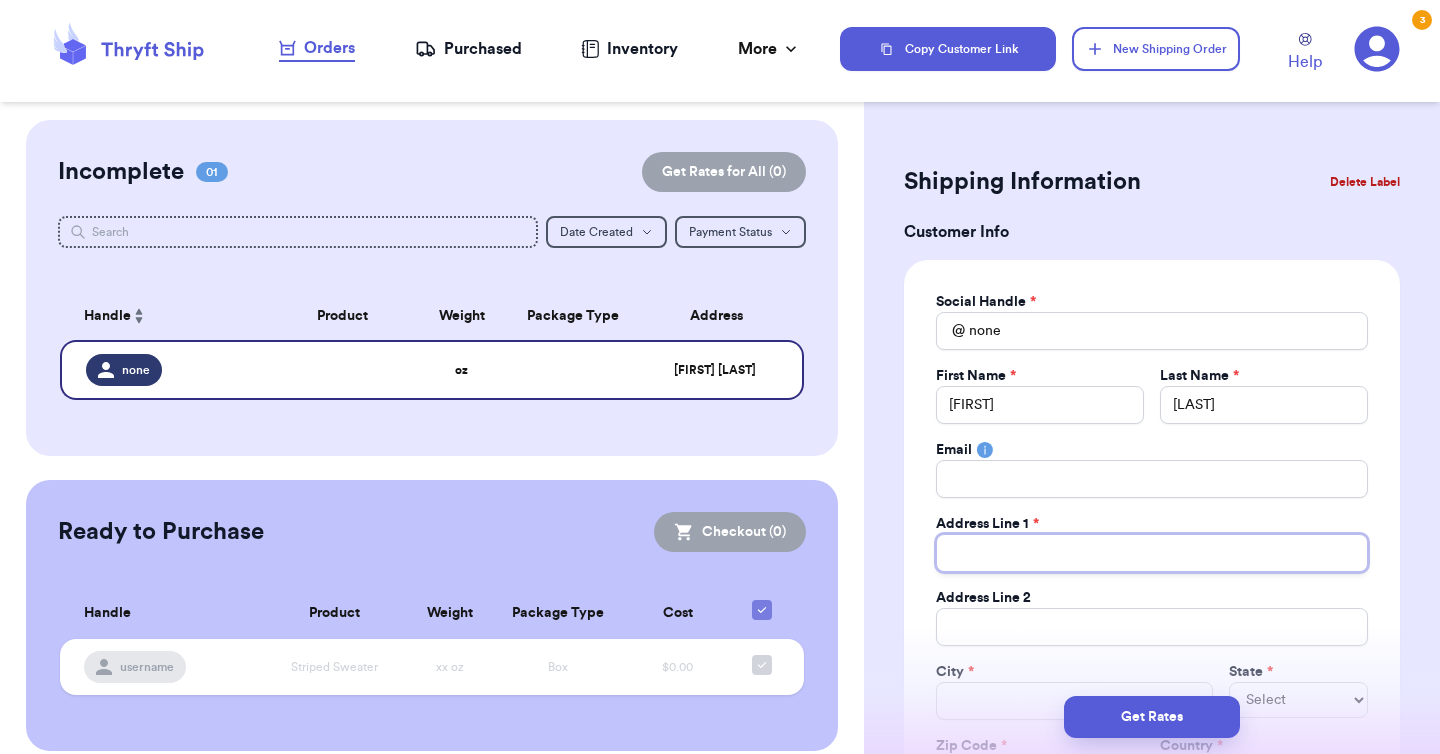 click on "Total Amount Paid" at bounding box center [1152, 553] 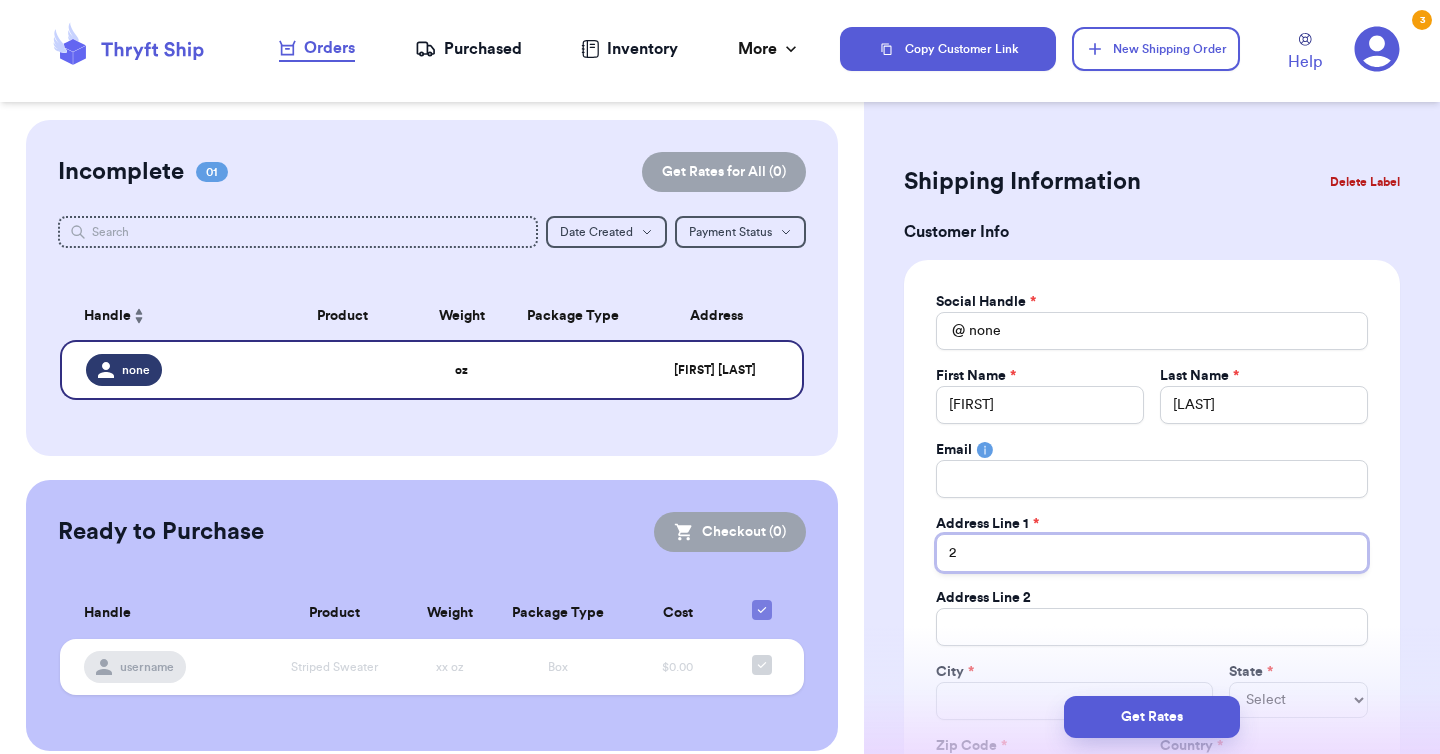 type on "21" 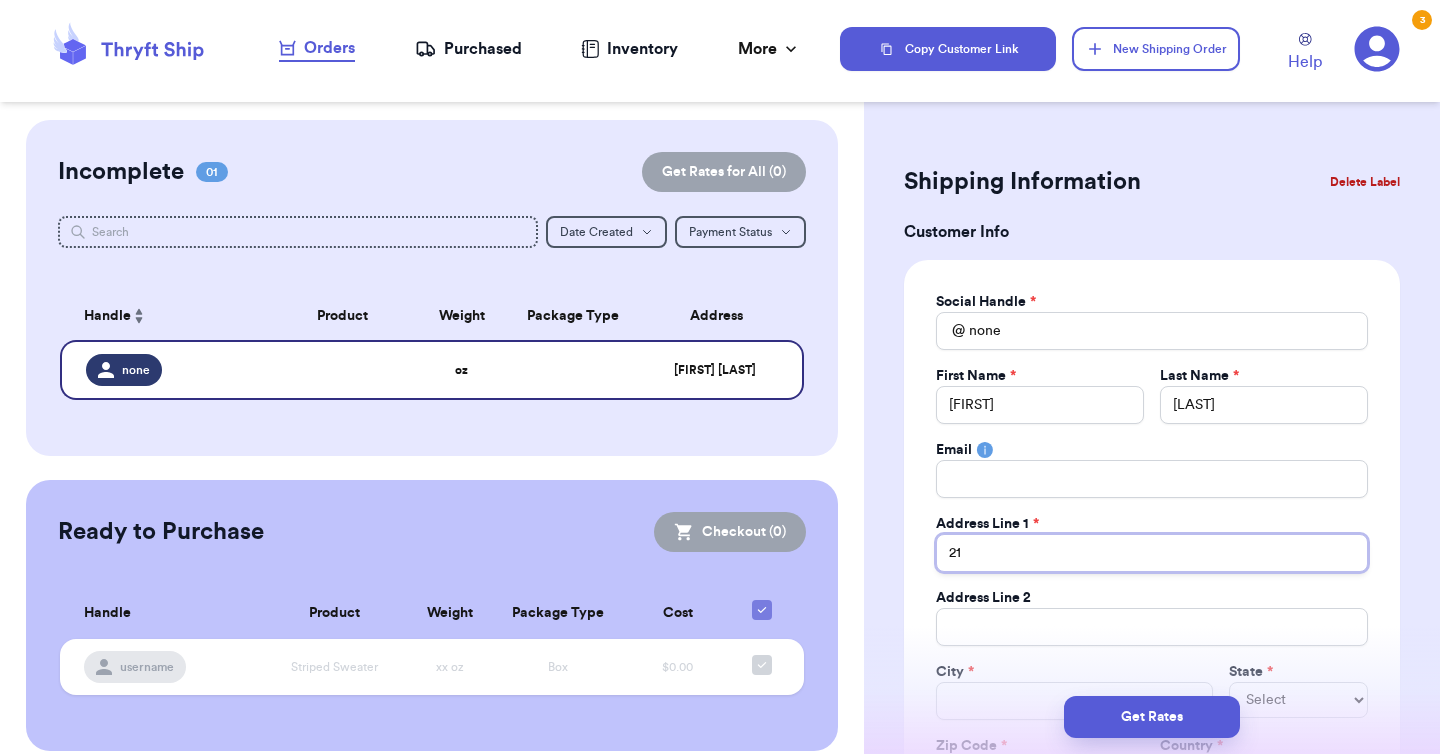 type on "211" 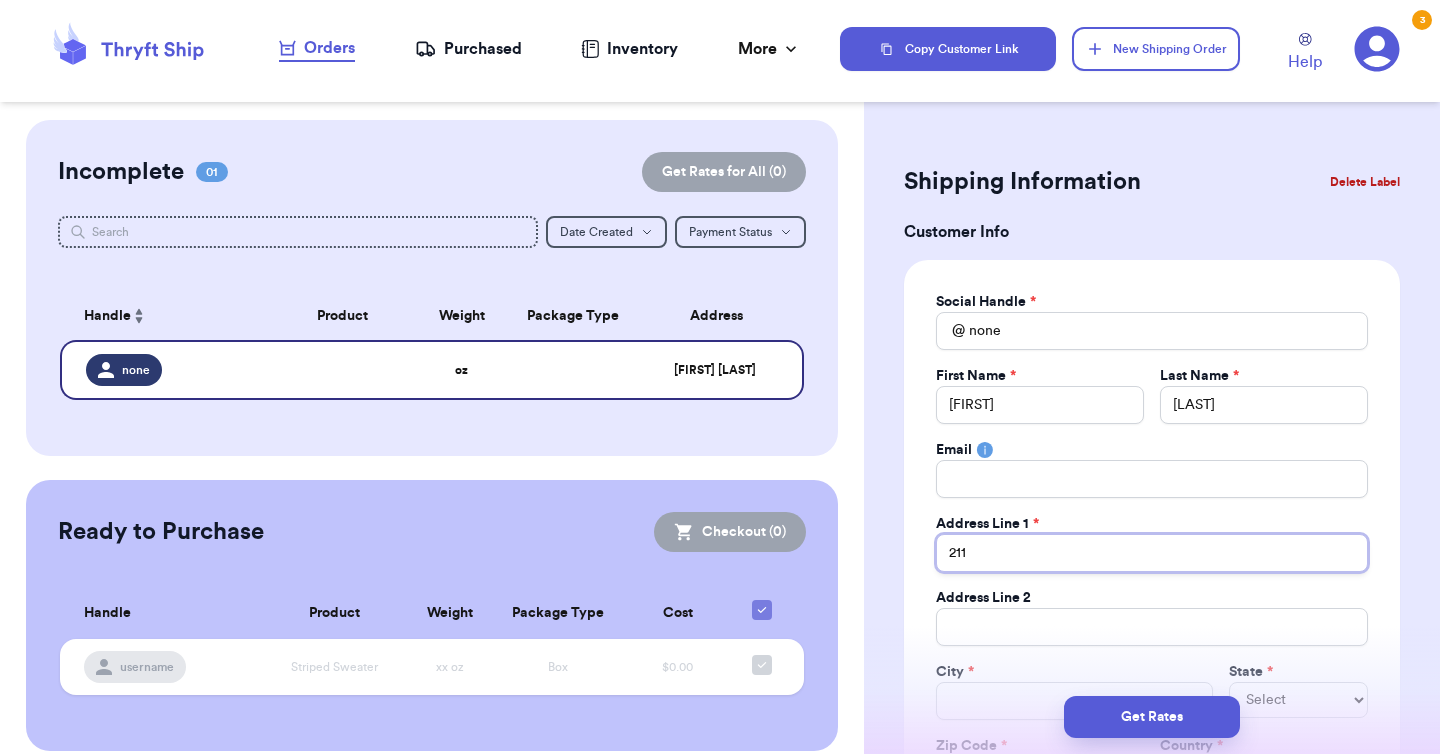 type on "[NUMBER]" 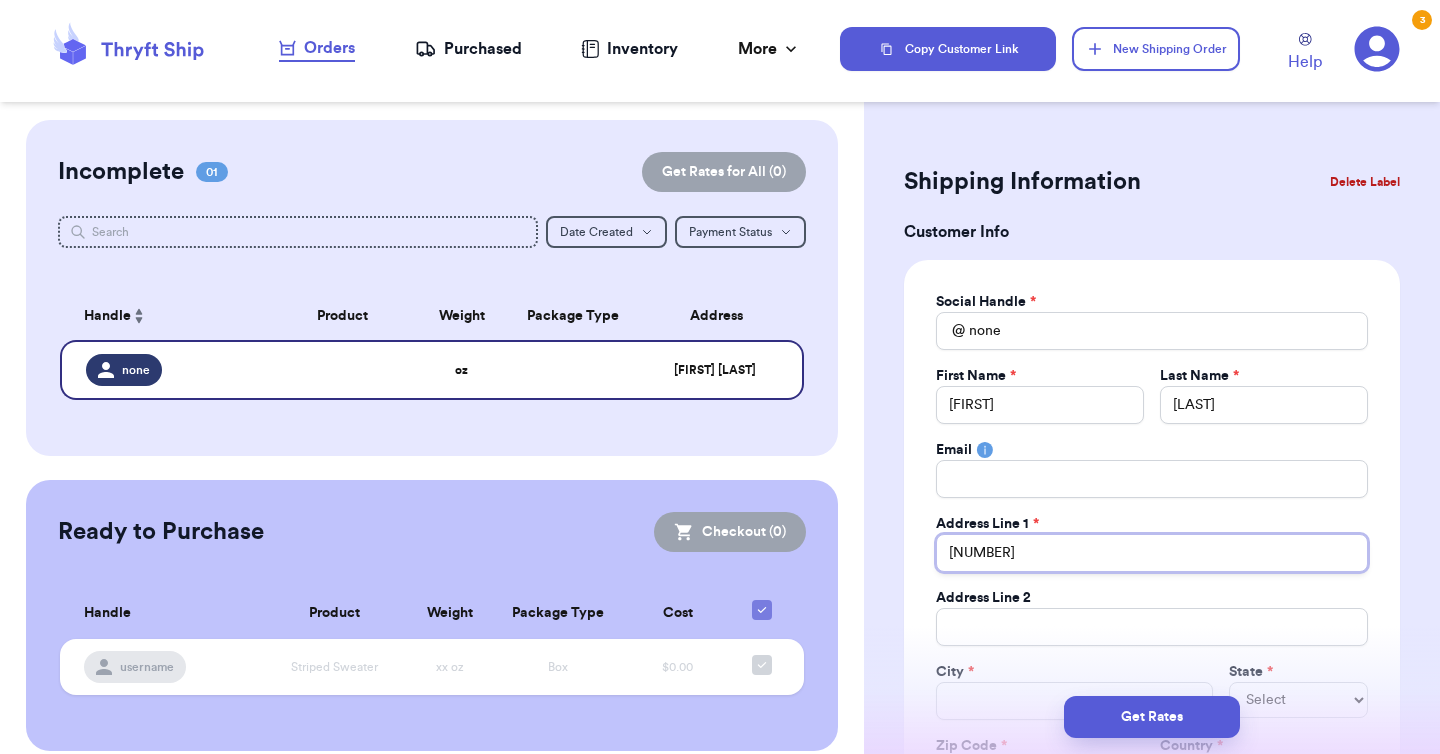 type on "[NUMBER]" 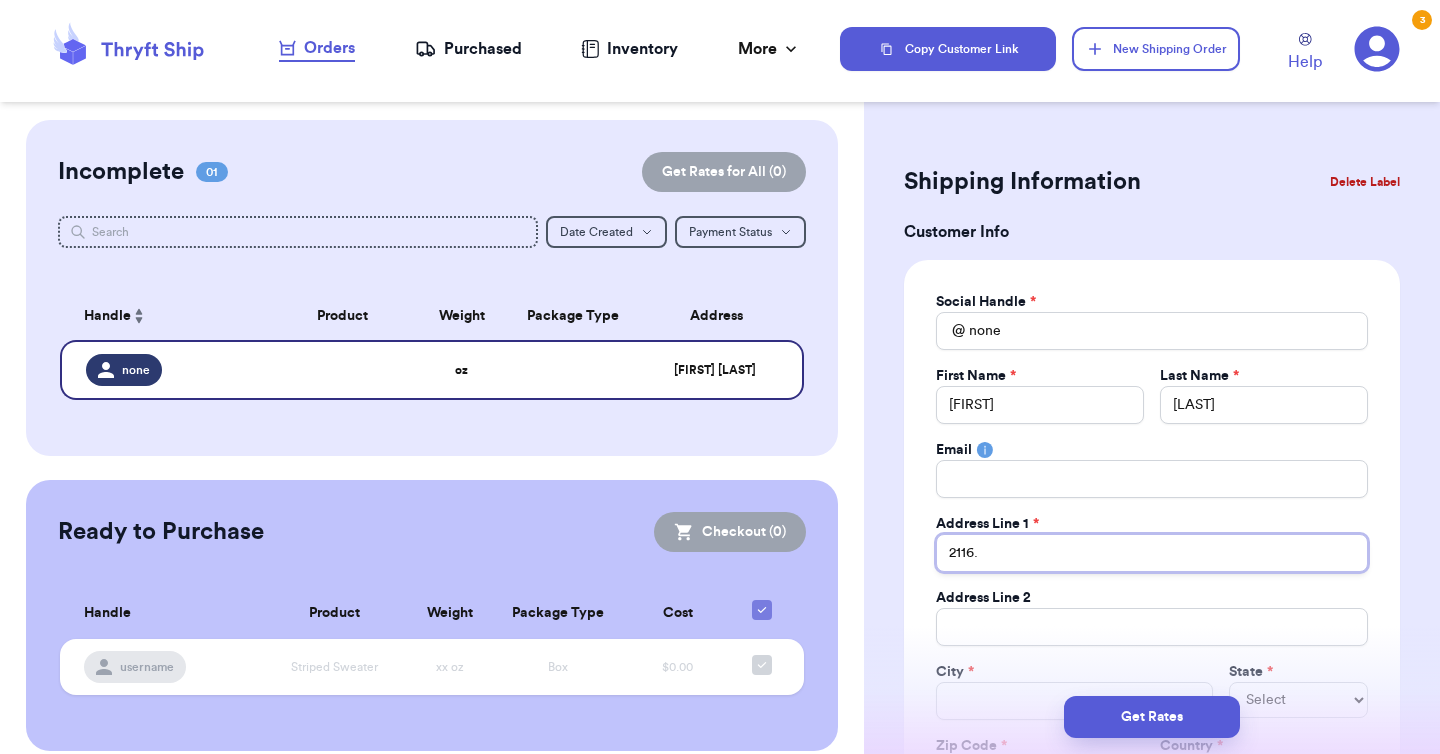 type 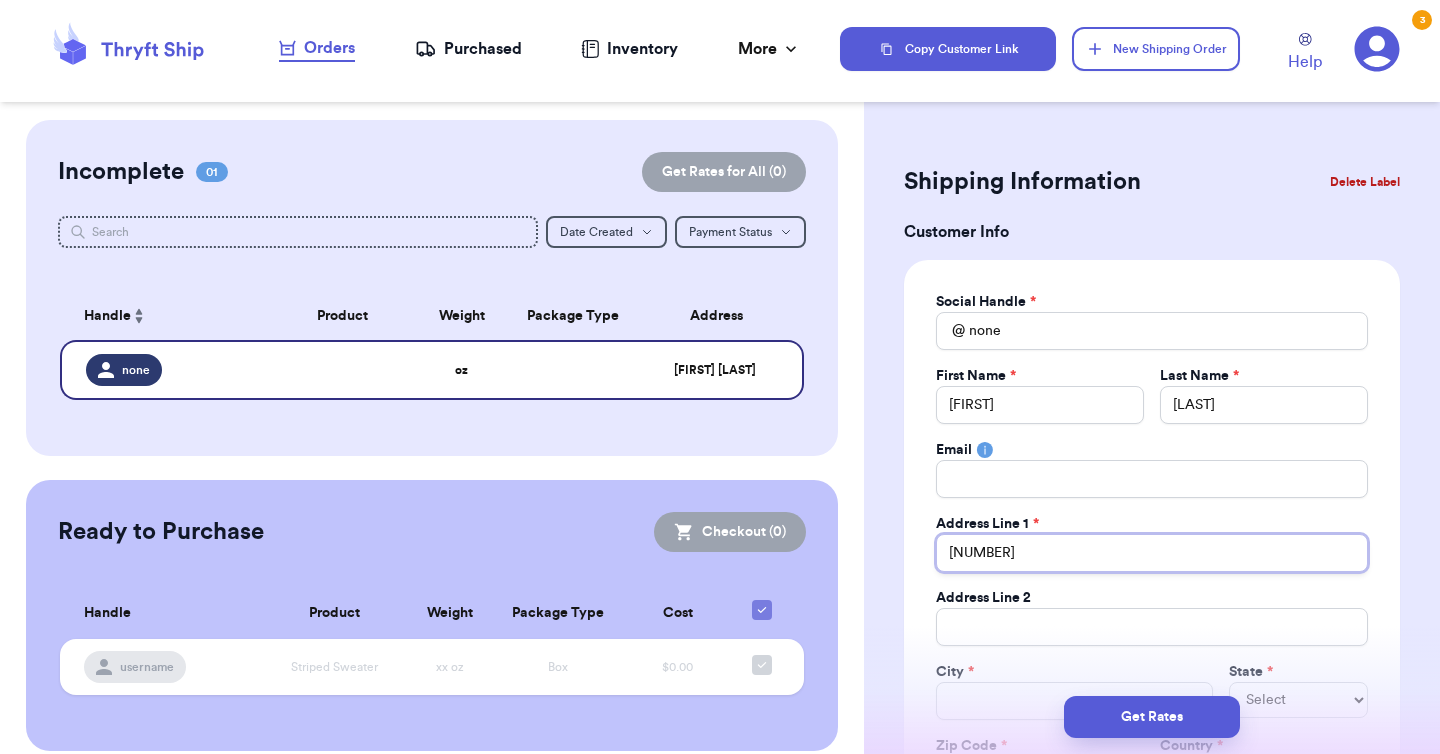 type on "[NUMBER]" 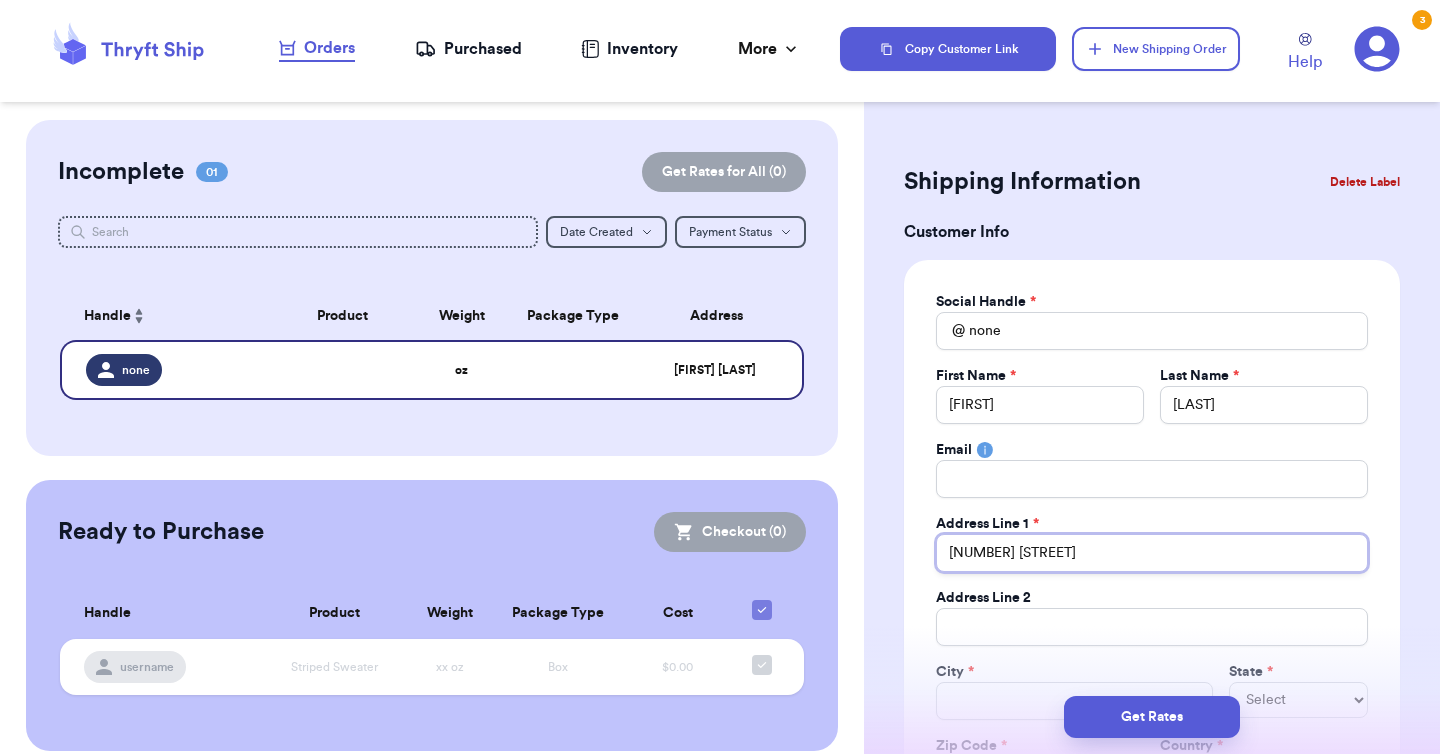 type 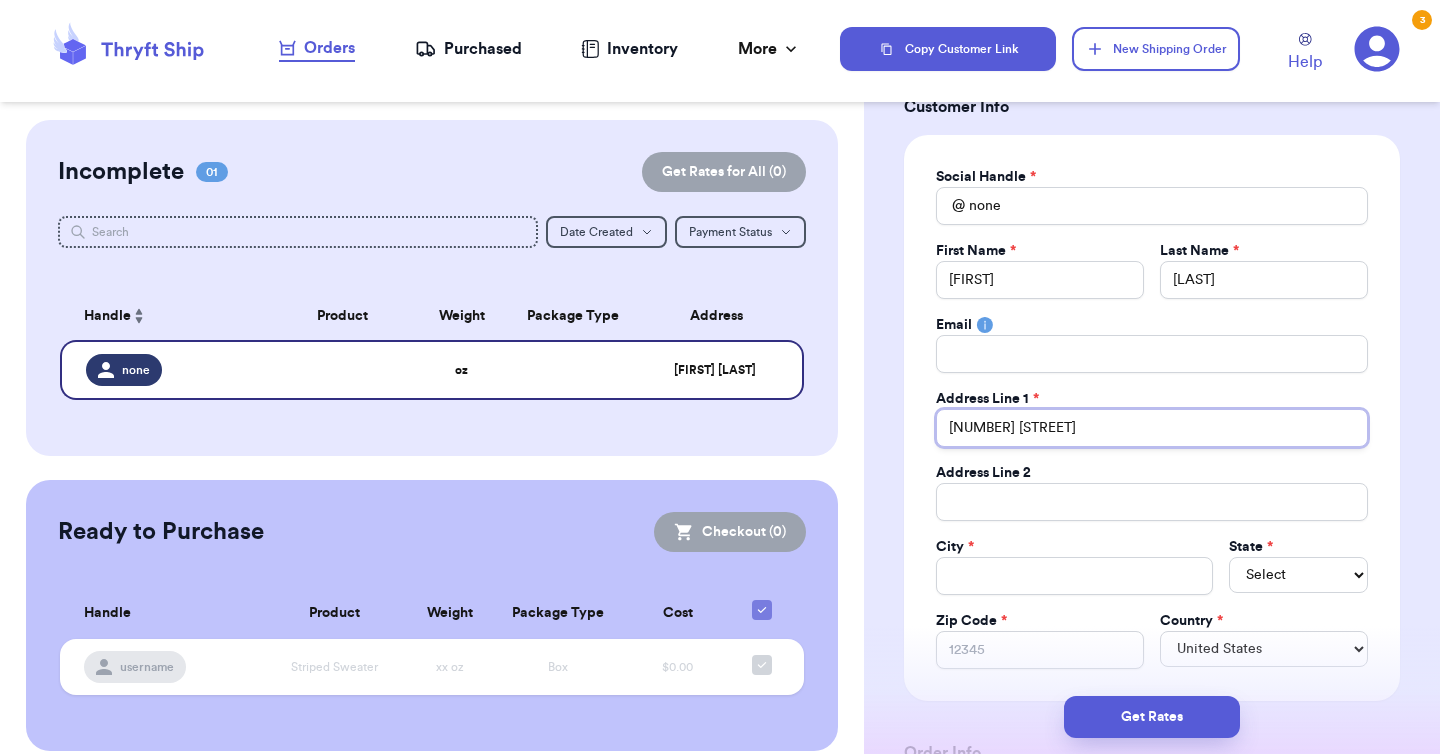 scroll, scrollTop: 133, scrollLeft: 0, axis: vertical 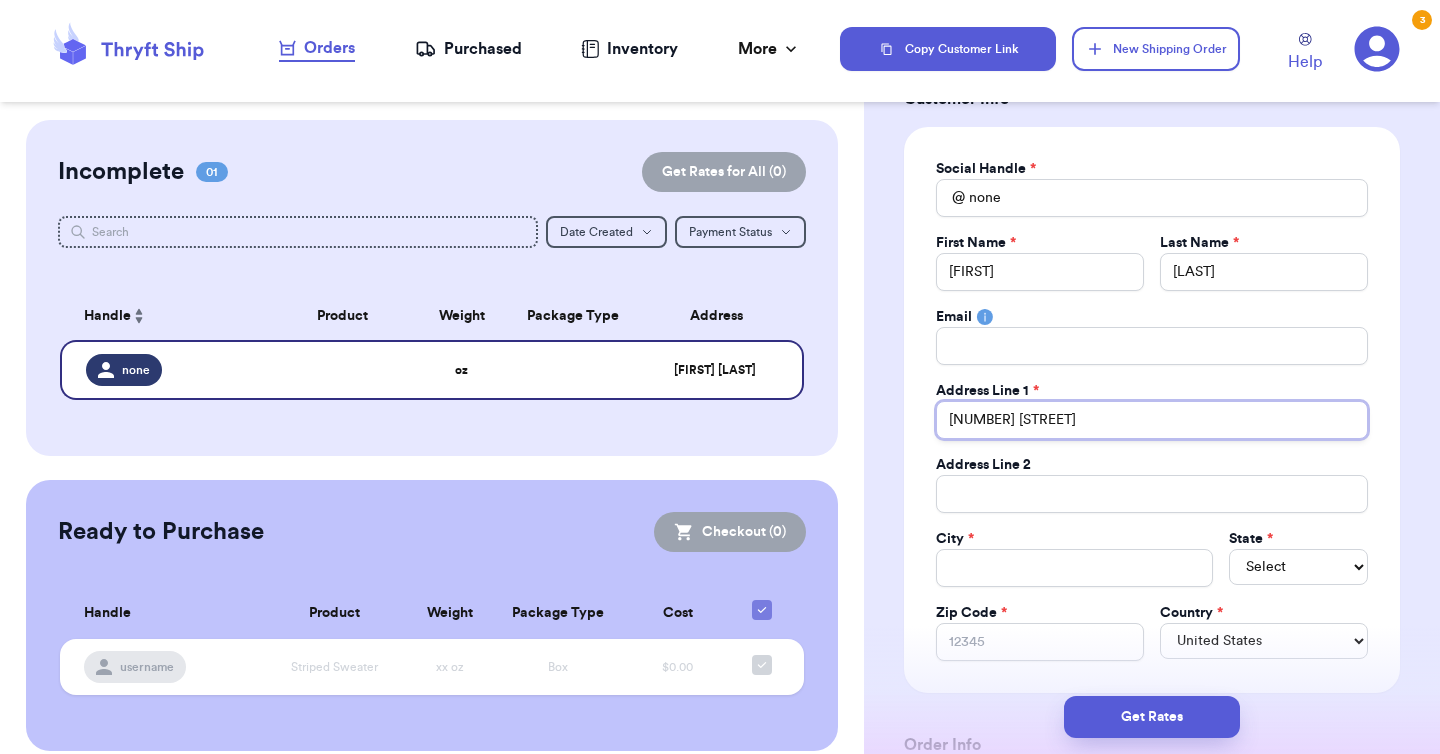type on "[NUMBER] [STREET]" 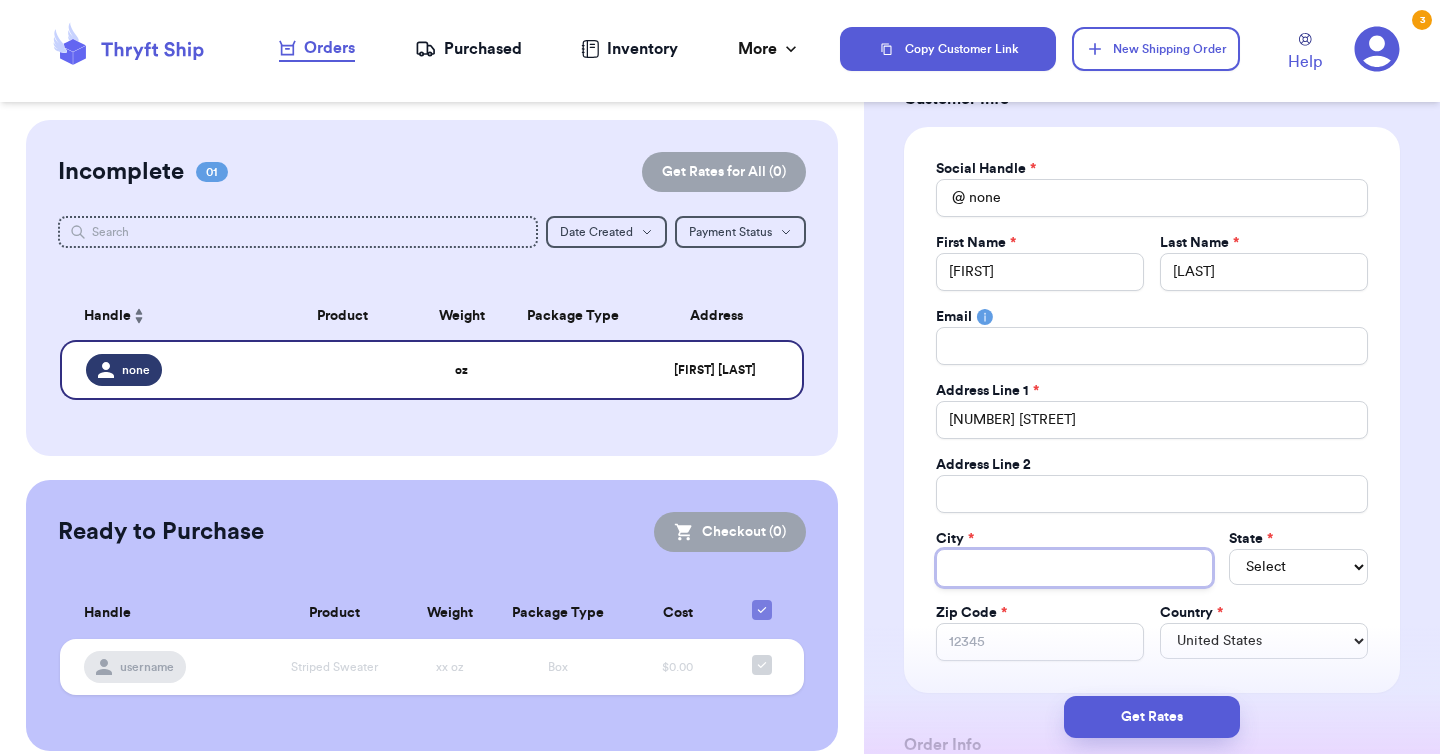 click on "Total Amount Paid" at bounding box center (1074, 568) 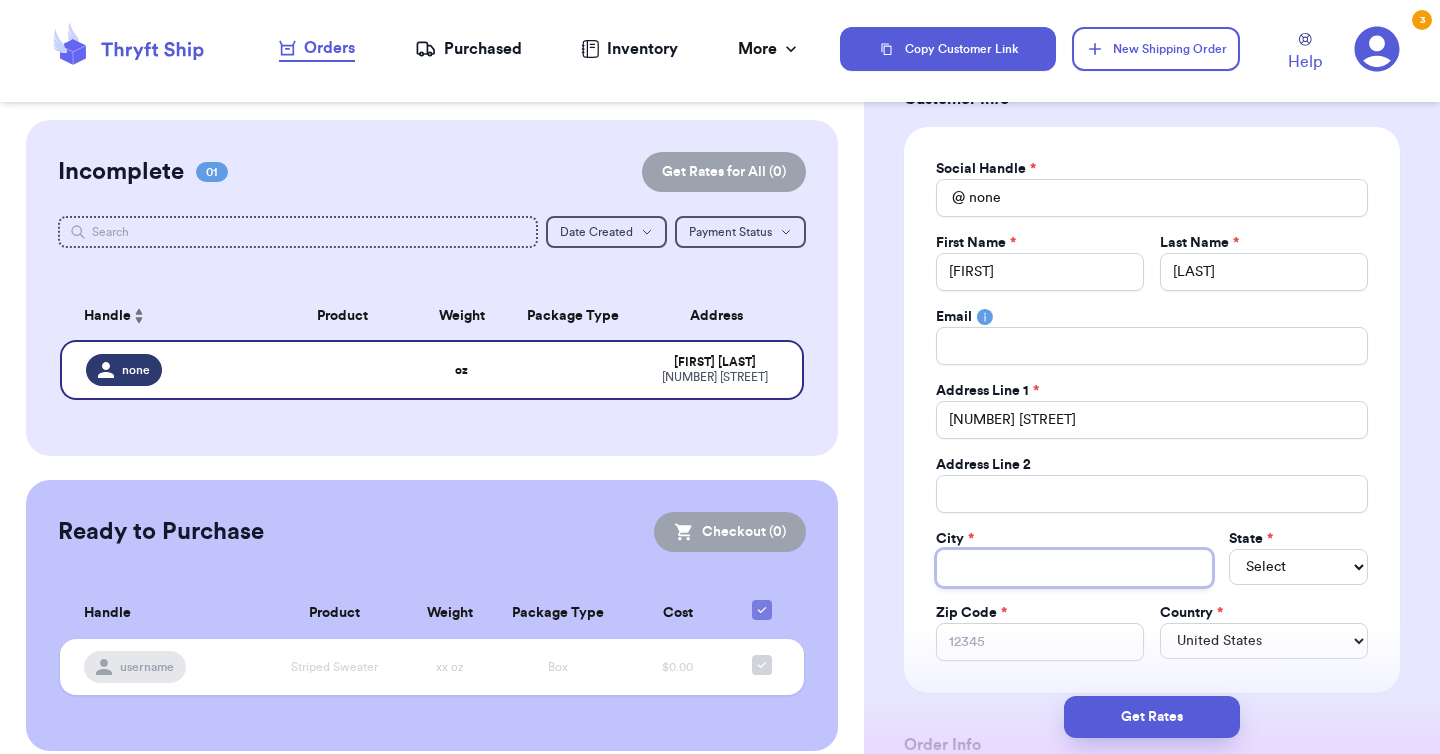 type on "T" 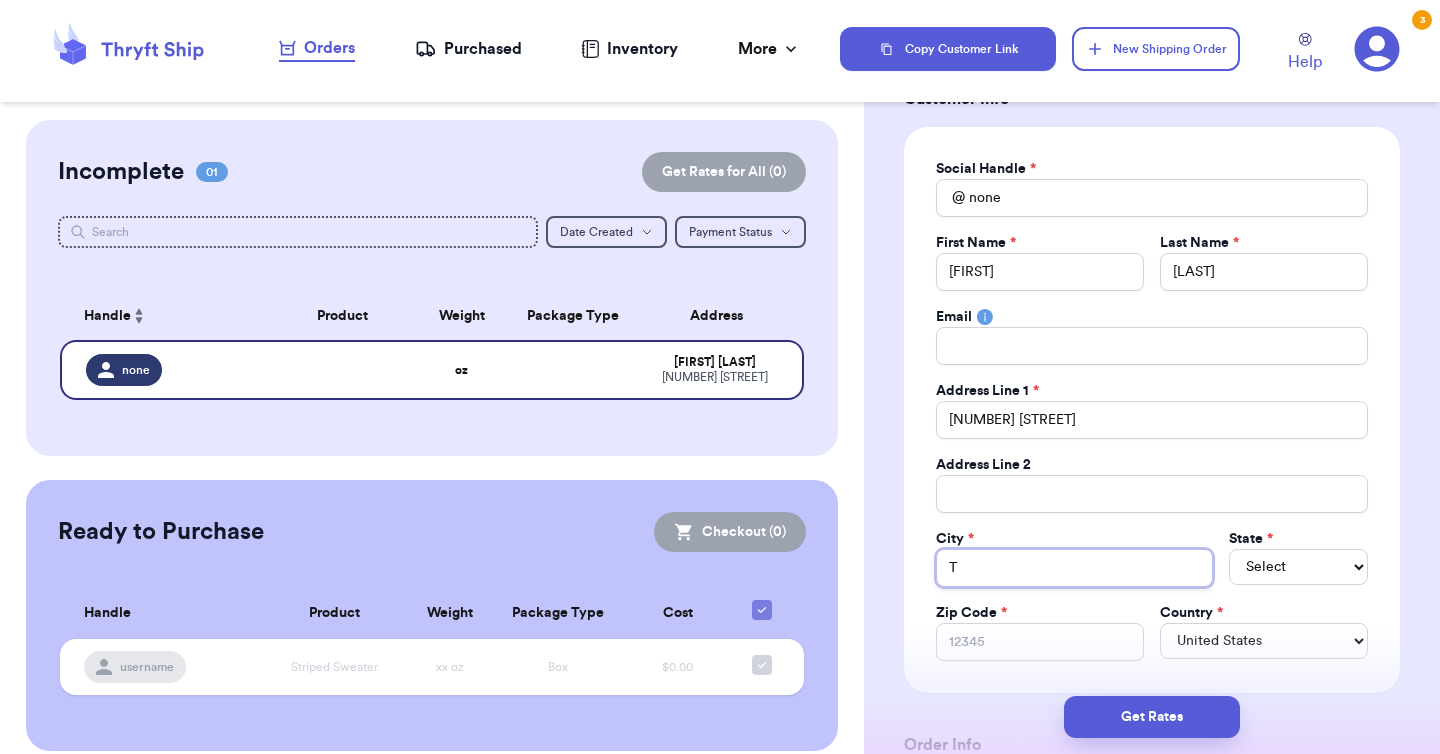 type on "To" 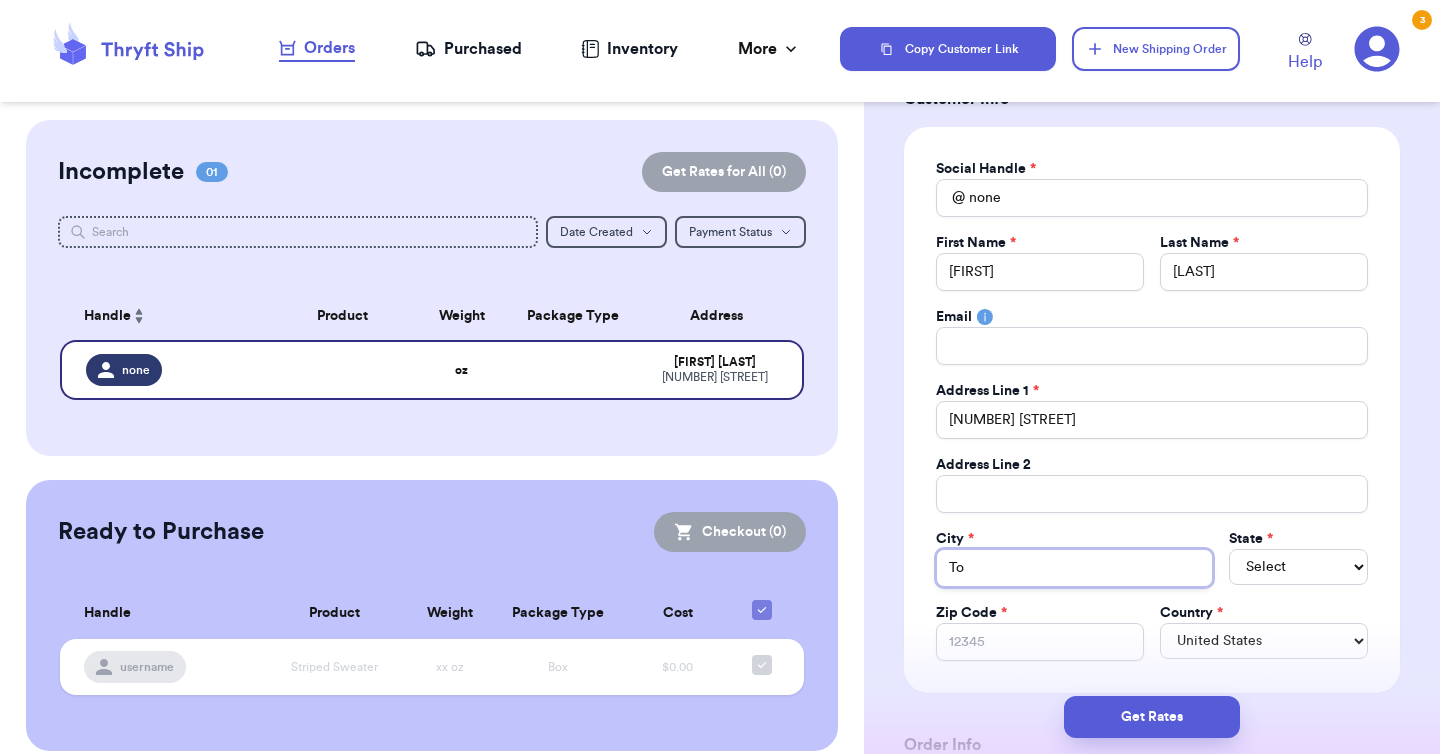 type on "[CITY]" 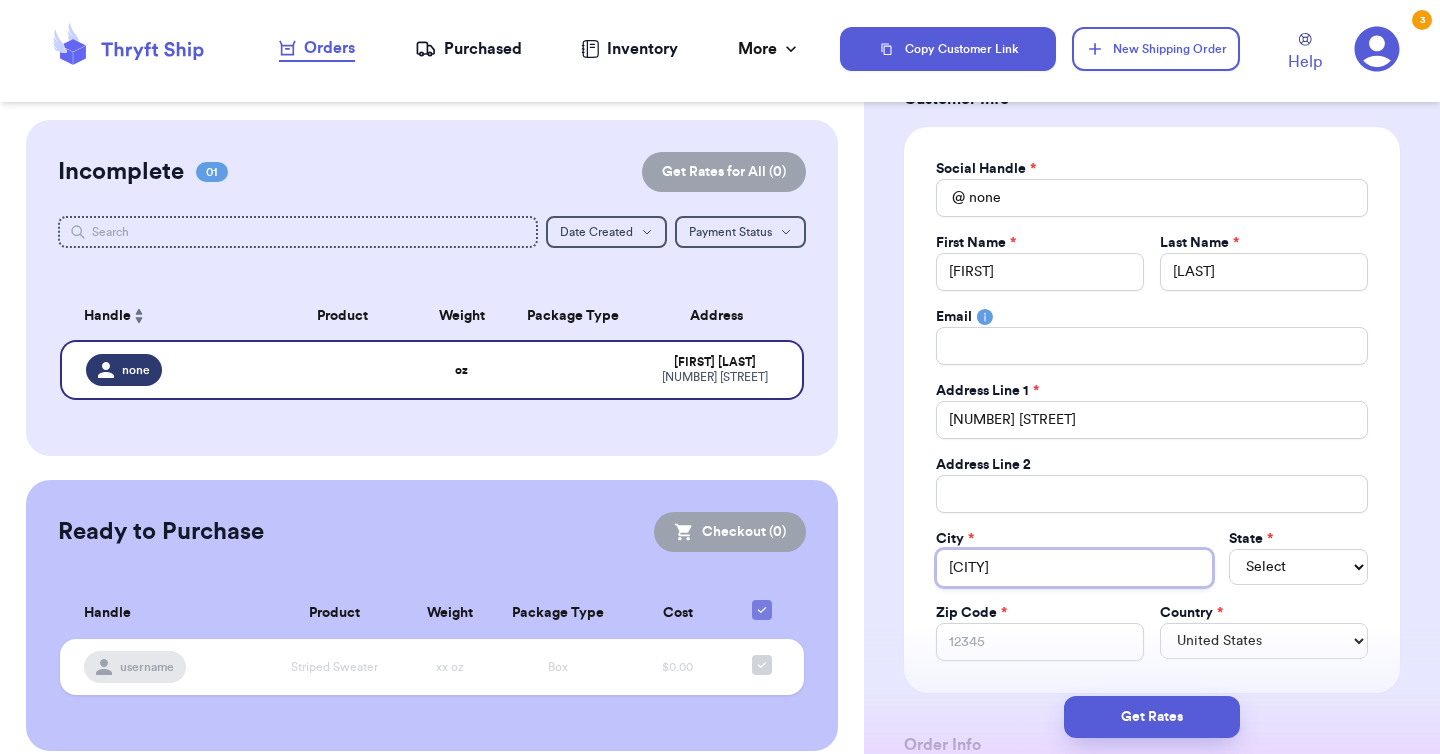 type on "[CITY]" 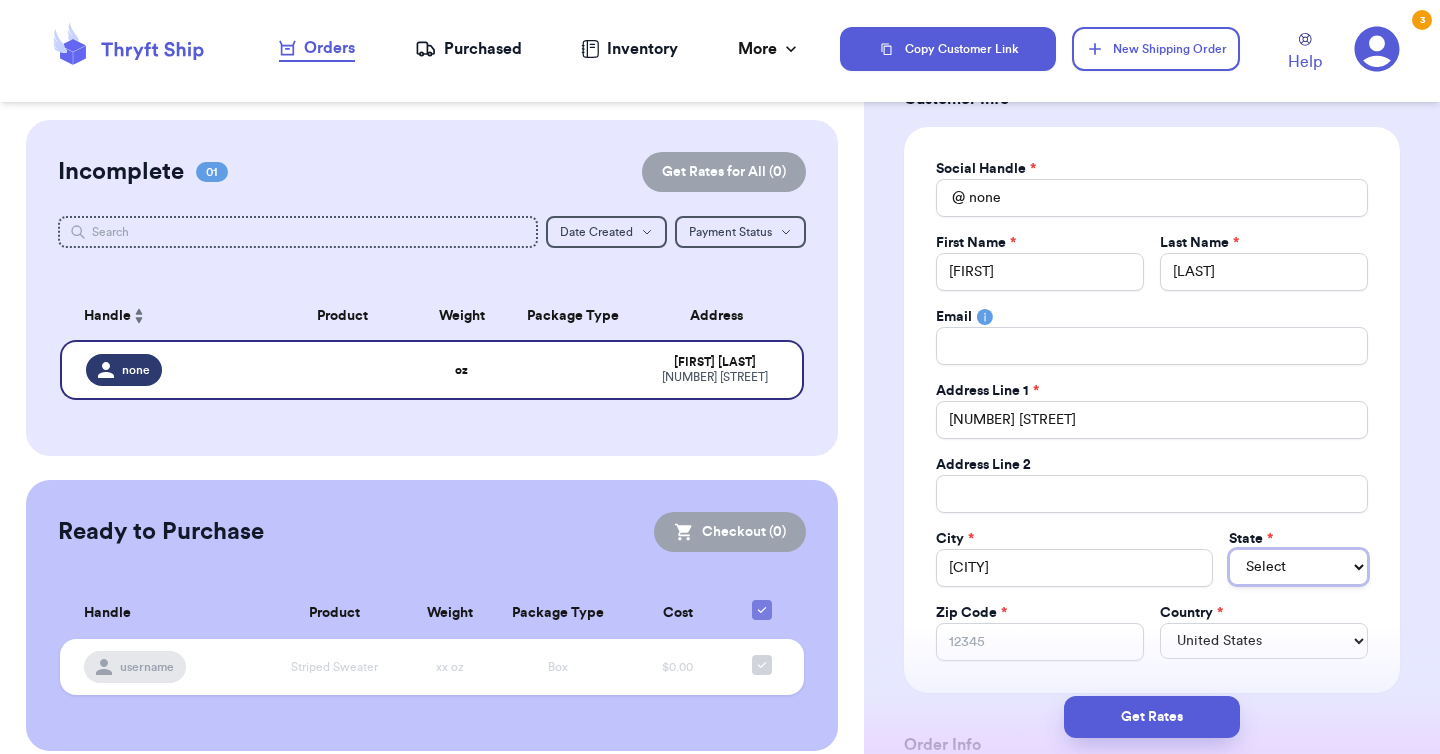 click on "Select AL AK AZ AR CA CO CT DE DC FL GA HI ID IL IN IA KS KY LA ME MD MA MI MN MS MO MT NE NV NH NJ NM NY NC ND OH OK OR PA RI SC SD TN TX UT VT VA WA WV WI WY AA AE AP AS GU MP PR VI" at bounding box center (1298, 567) 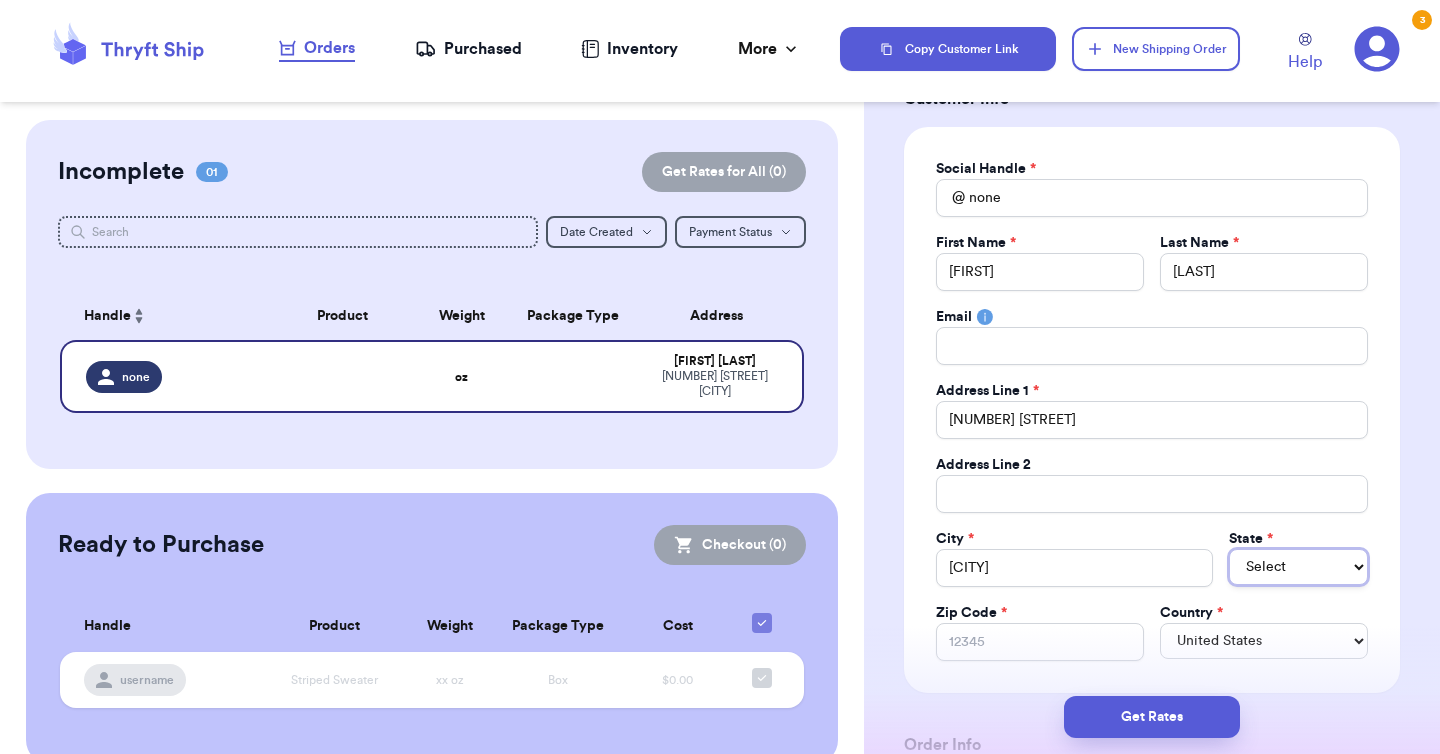 select on "NJ" 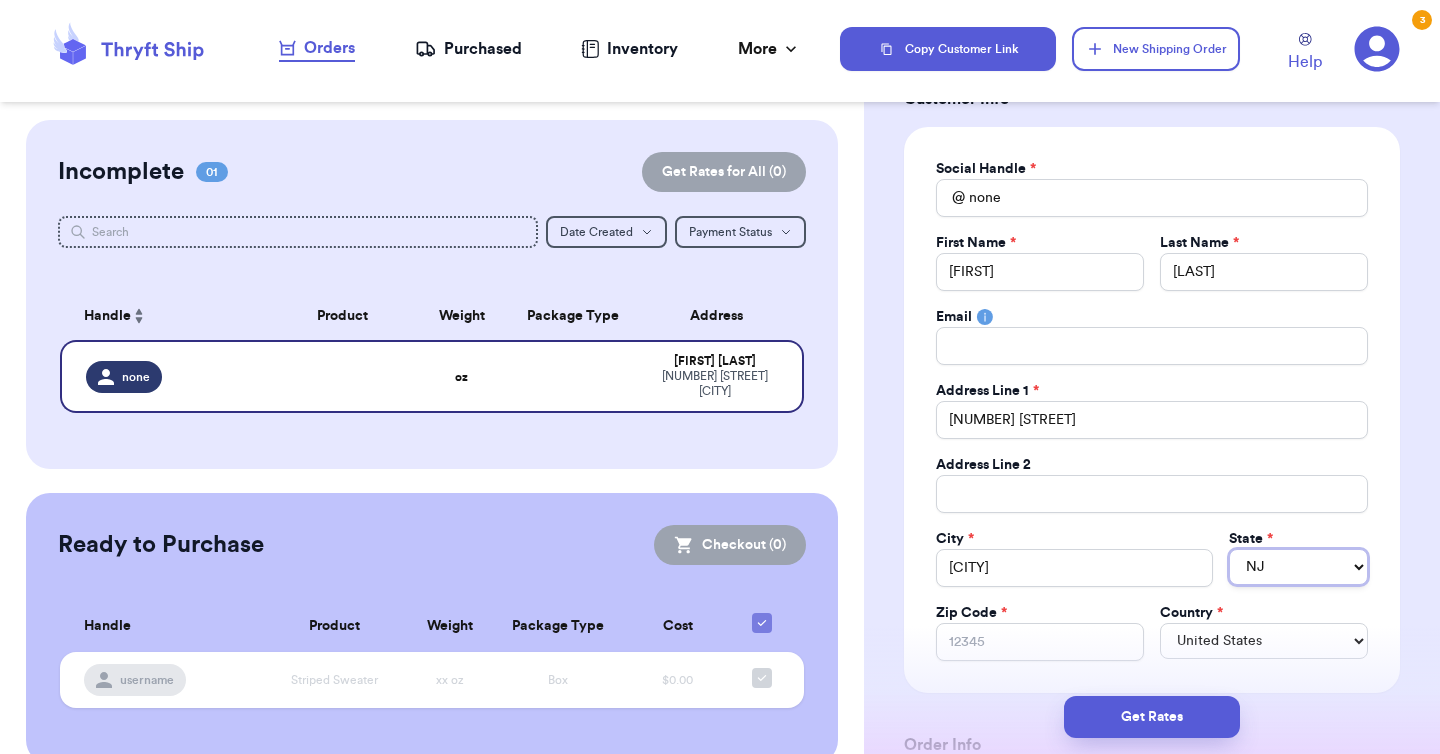 type 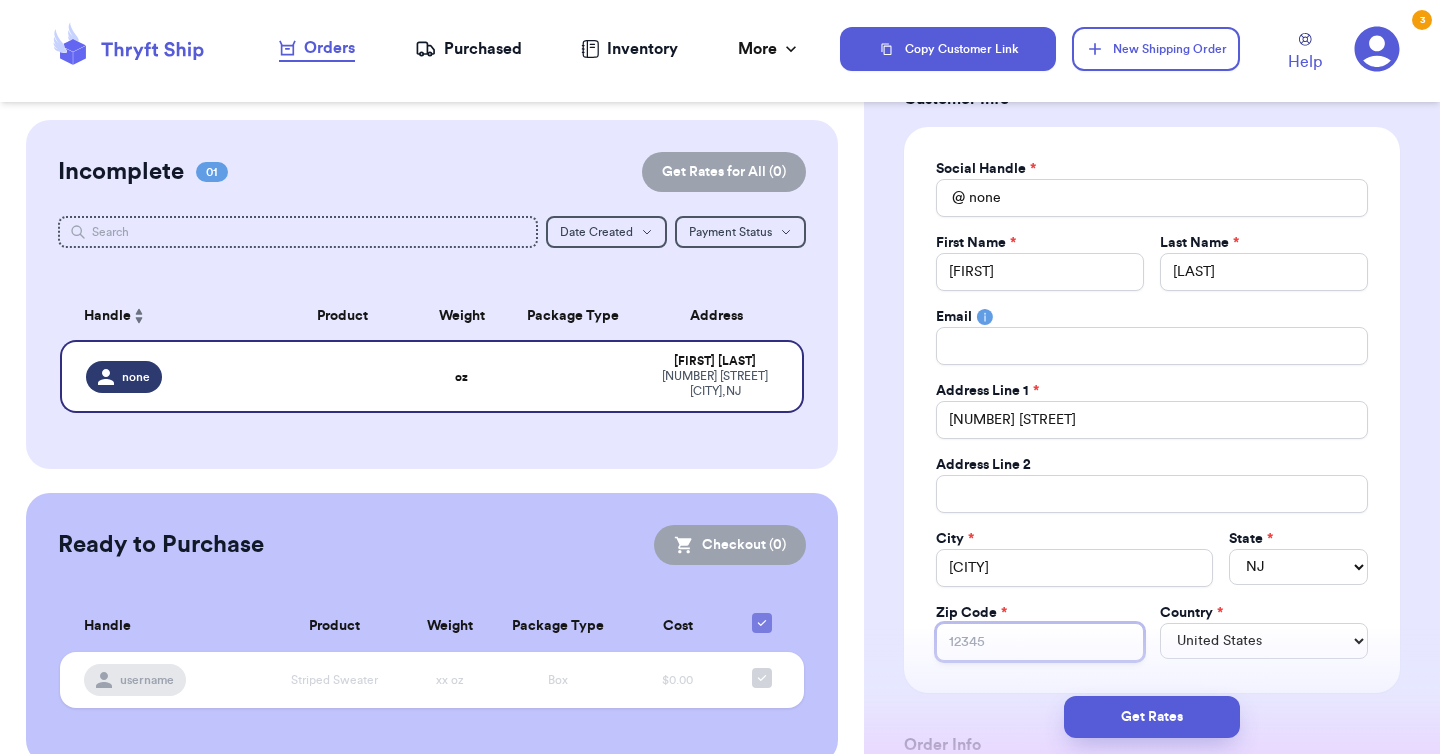 click on "Zip Code *" at bounding box center [1040, 642] 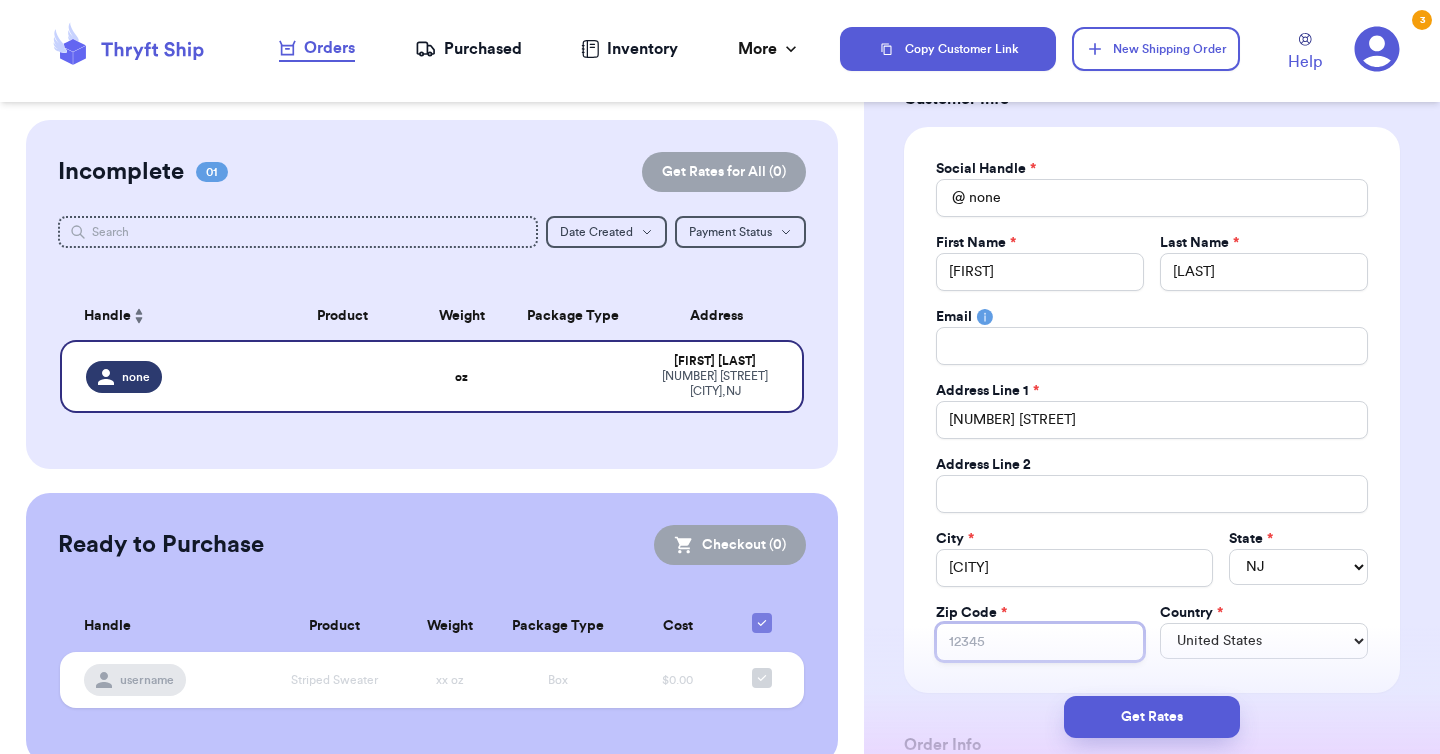 type on "0" 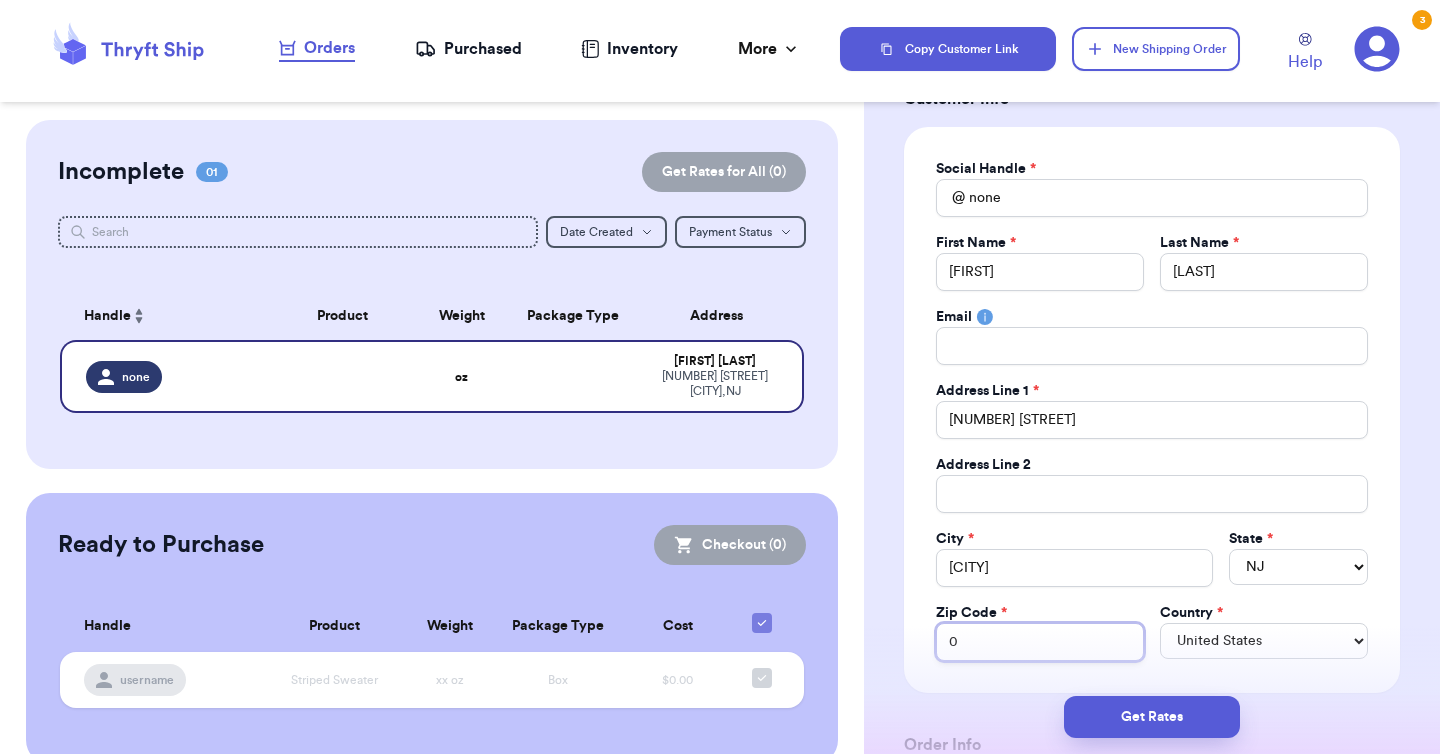 type on "08" 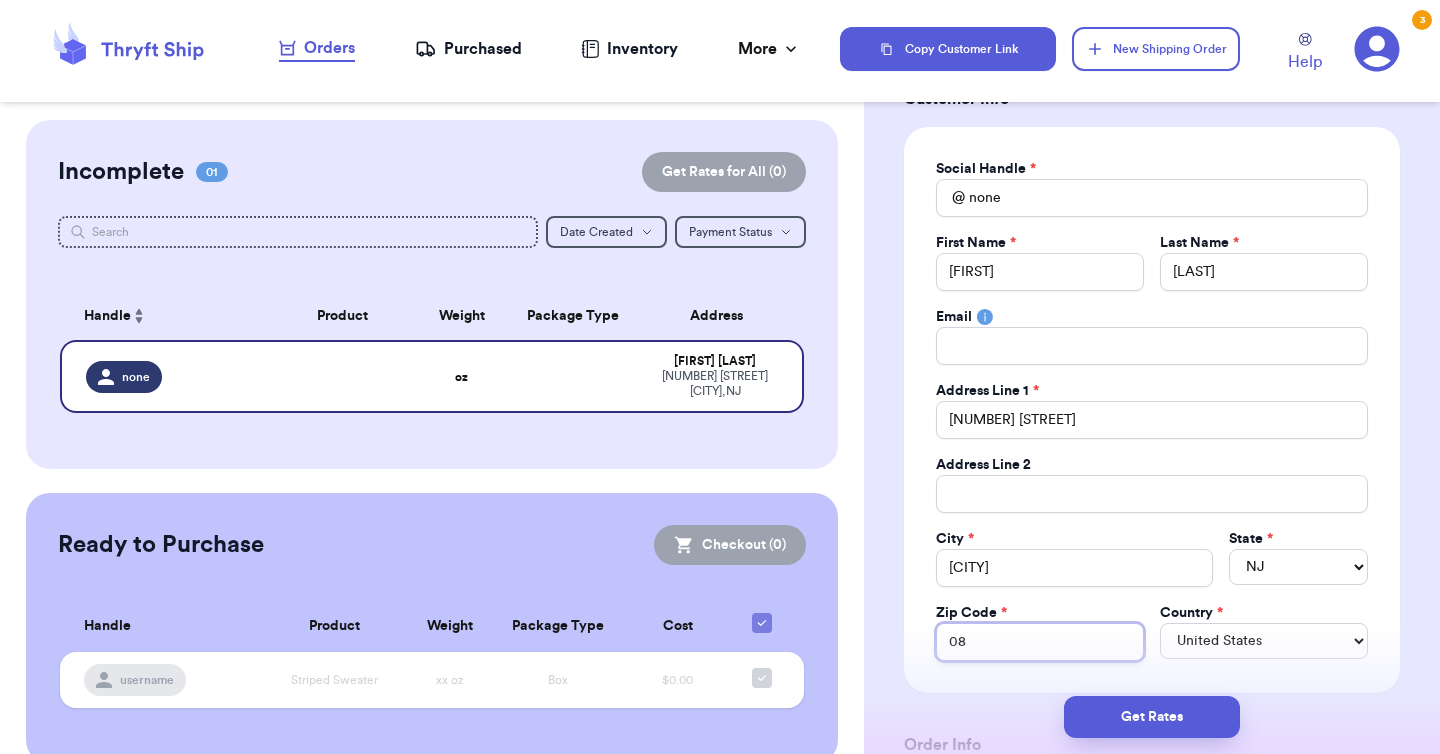 type on "[POSTAL_CODE]" 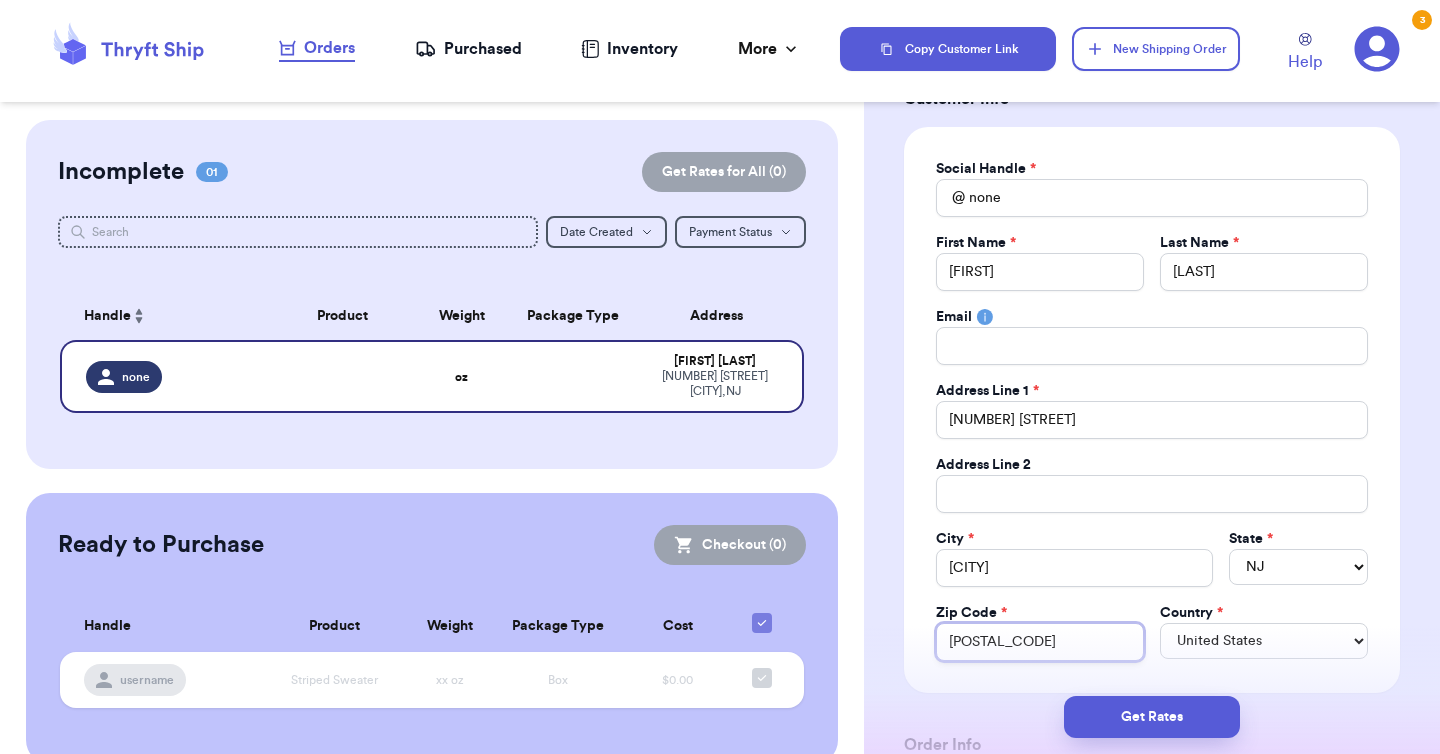 type on "[POSTAL_CODE]" 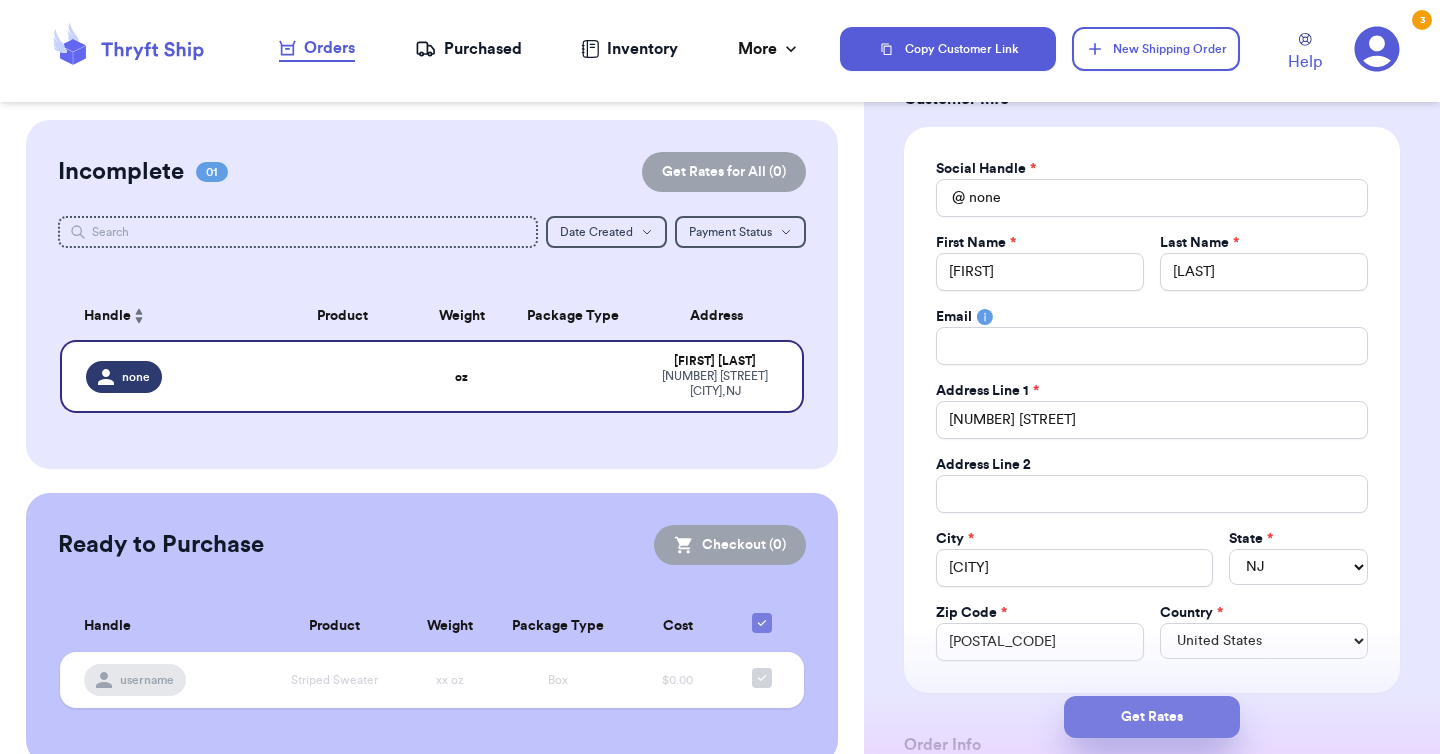 click on "Get Rates" at bounding box center [1152, 717] 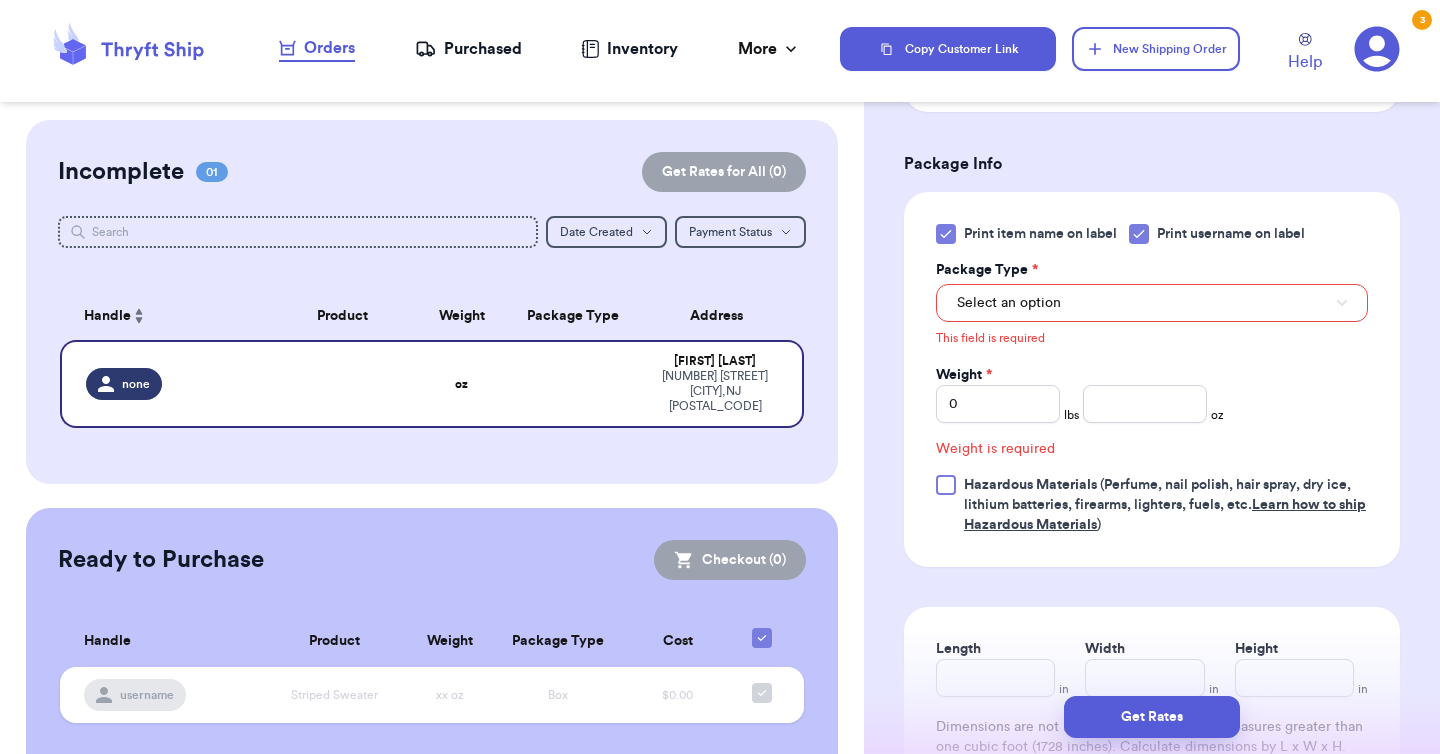 scroll, scrollTop: 764, scrollLeft: 0, axis: vertical 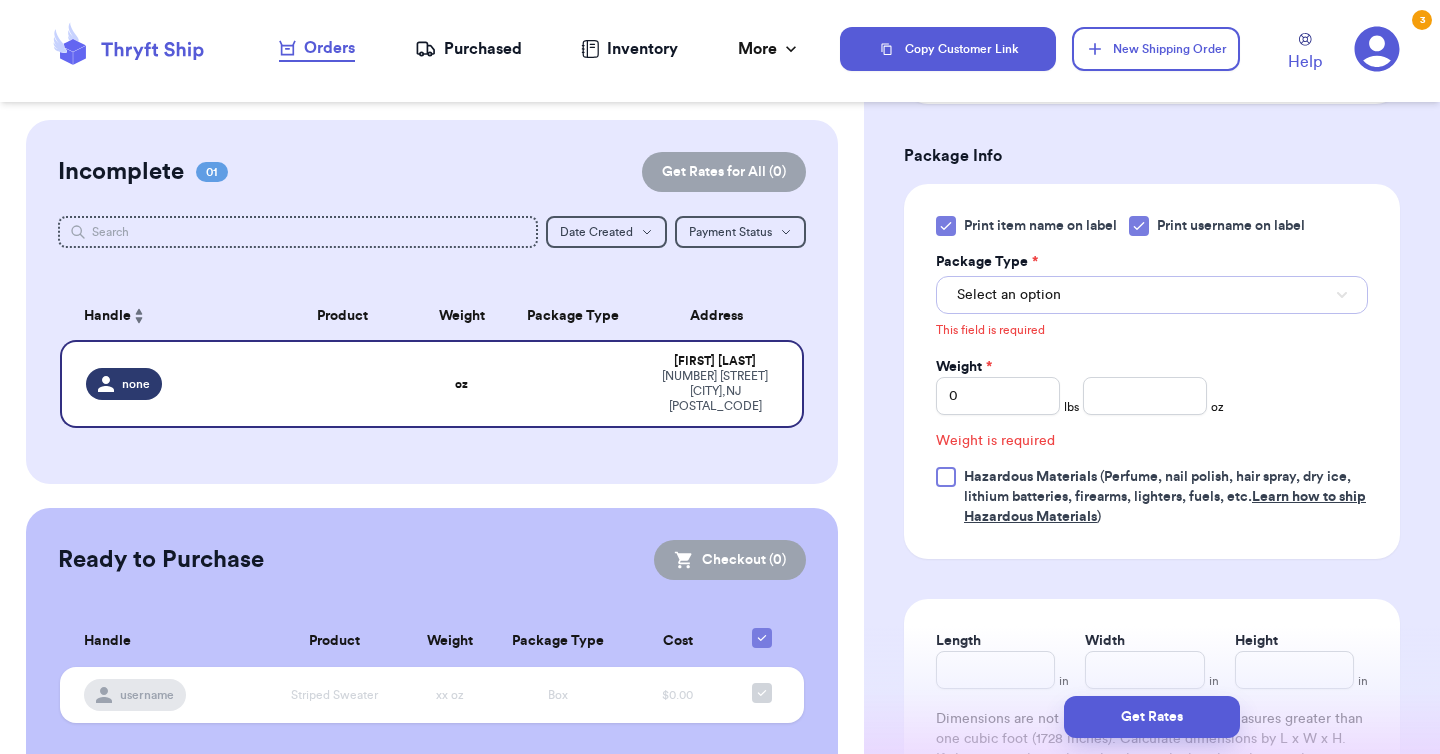 click on "Select an option" at bounding box center (1152, 295) 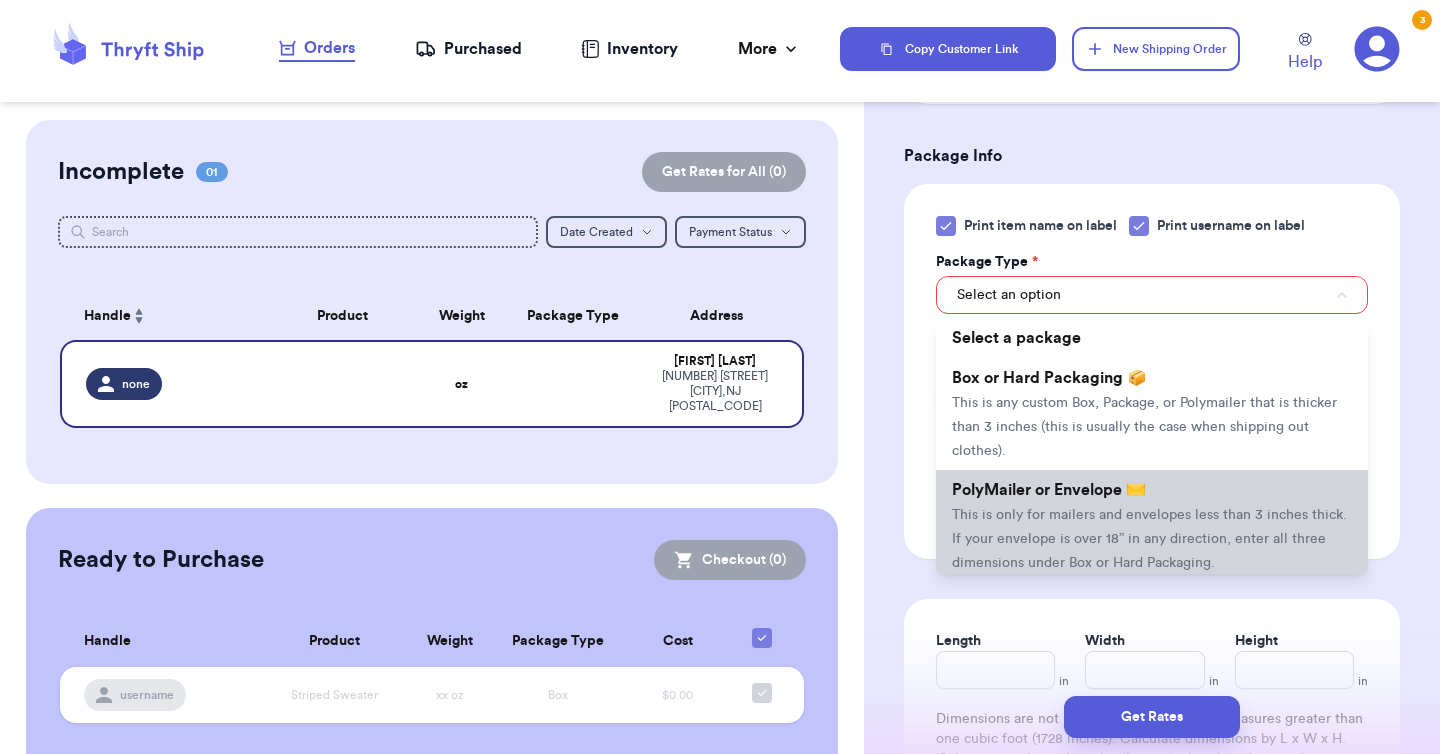 click on "This is only for mailers and envelopes less than 3 inches thick. If your envelope is over 18” in any direction, enter all three dimensions under Box or Hard Packaging." at bounding box center (1149, 539) 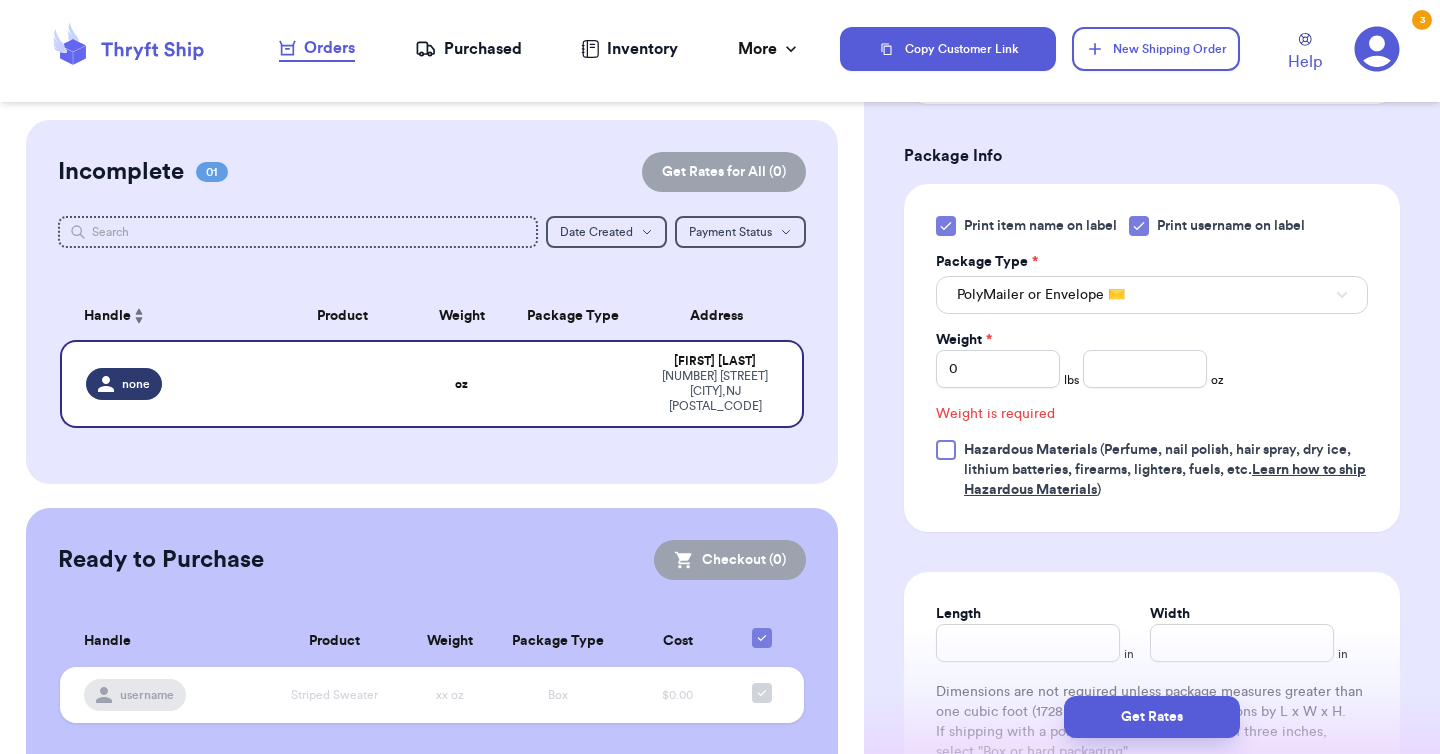 scroll, scrollTop: 737, scrollLeft: 0, axis: vertical 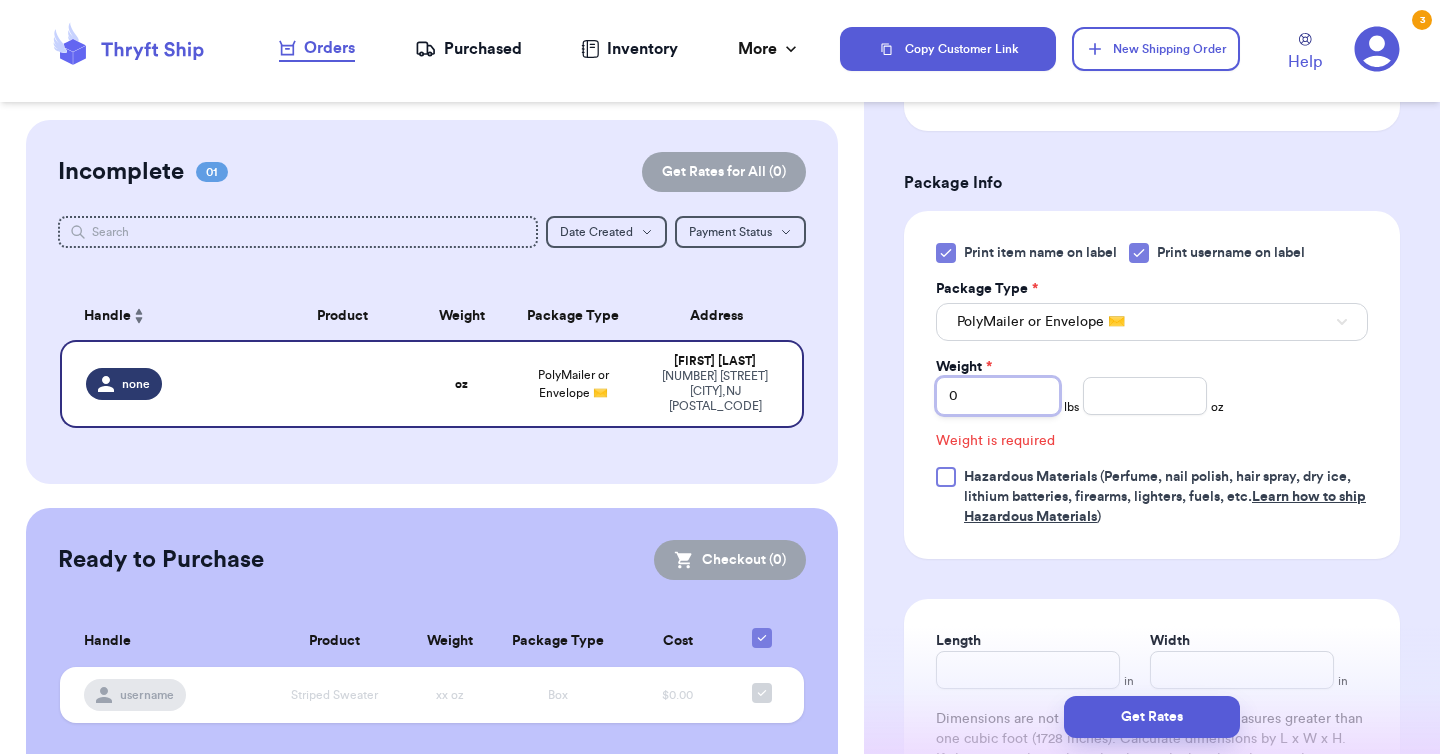 click on "0" at bounding box center [998, 396] 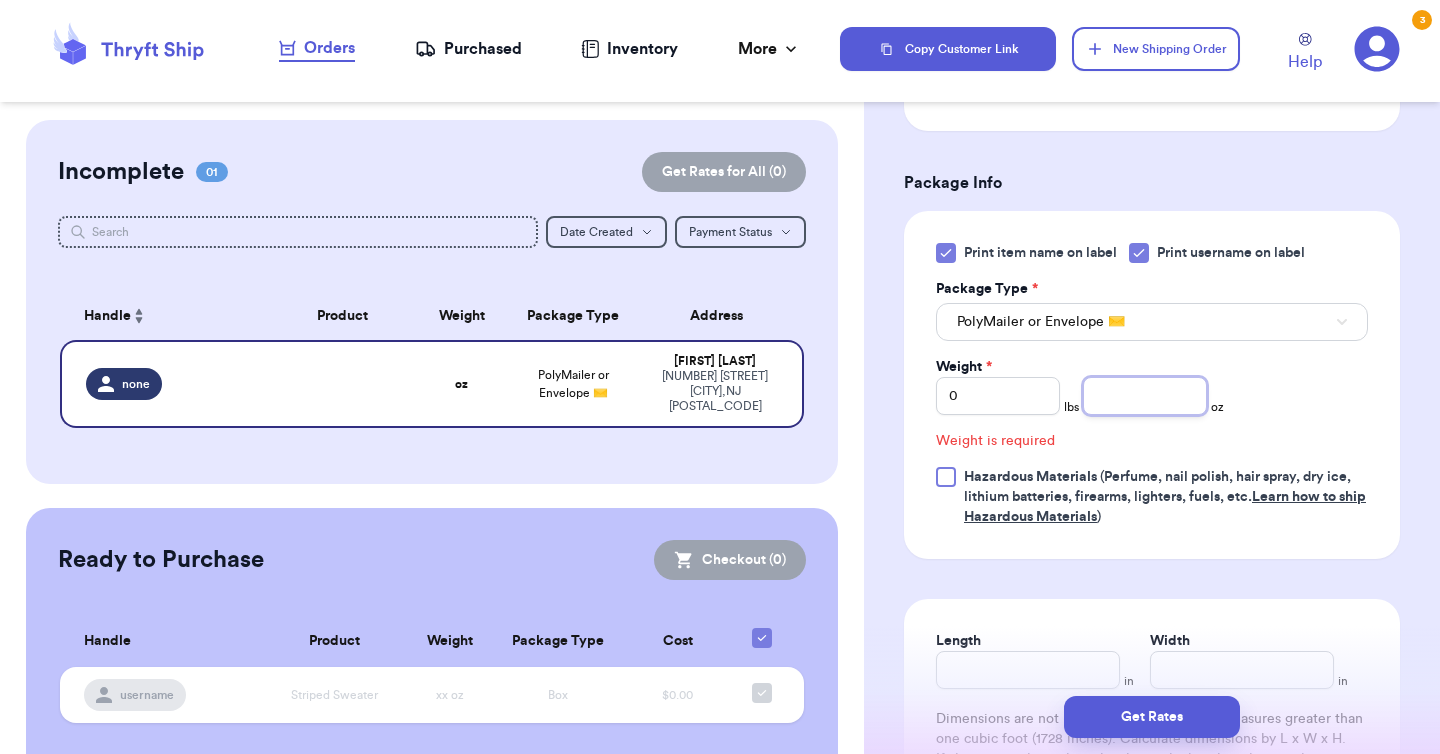 click at bounding box center [1145, 396] 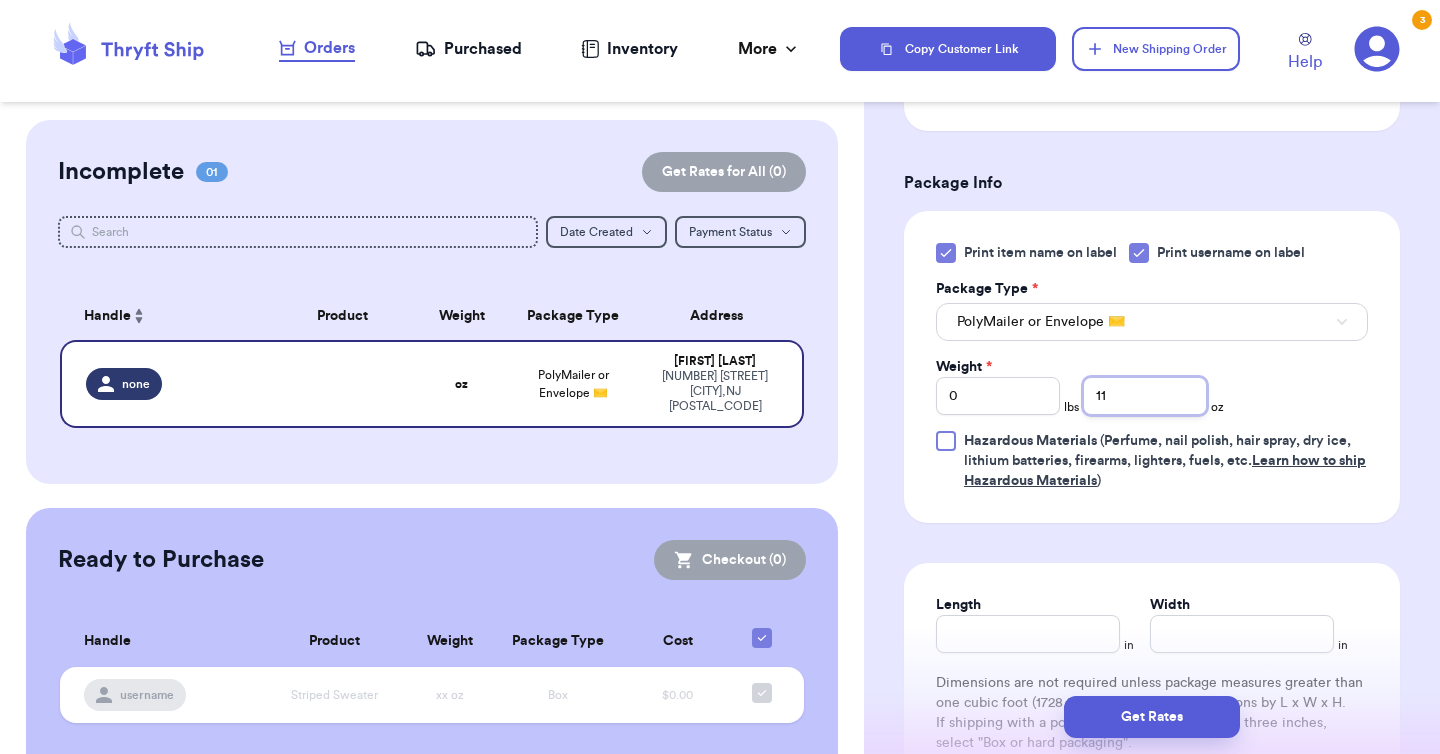 type on "11" 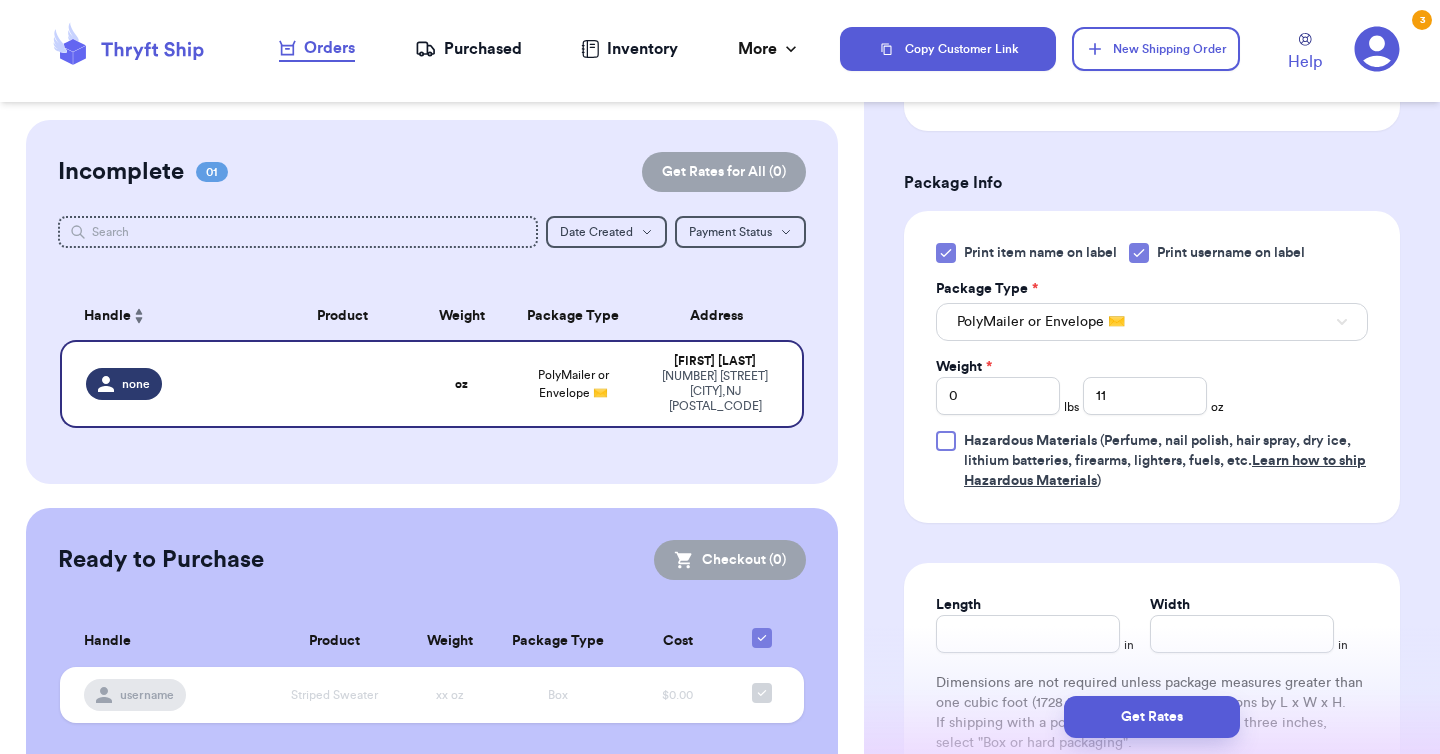 click on "Print item name on label Print username on label Package Type * PolyMailer or Envelope ✉️ Weight * 0 lbs 11 oz Hazardous Materials   (Perfume, nail polish, hair spray, dry ice, lithium batteries, firearms, lighters, fuels, etc.  Learn how to ship Hazardous Materials )" at bounding box center [1152, 367] 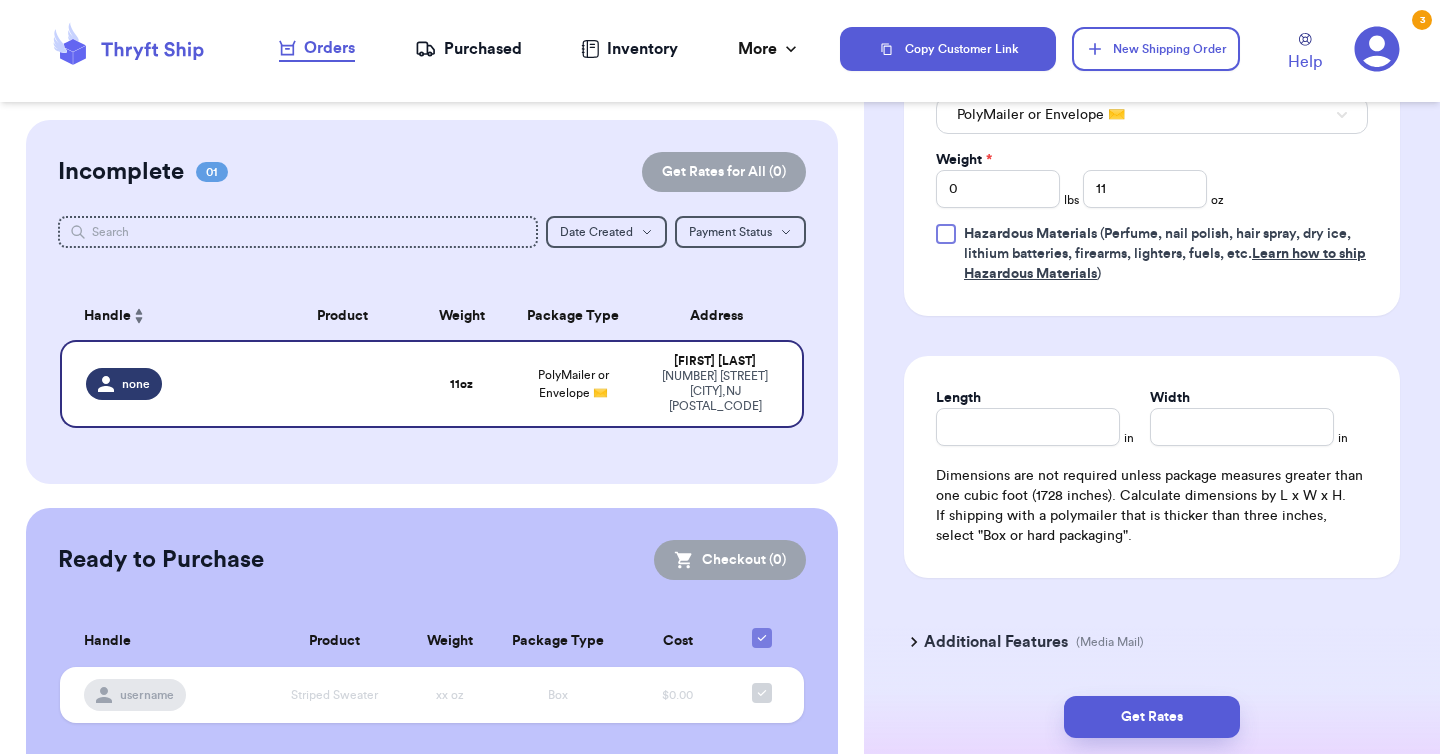 scroll, scrollTop: 947, scrollLeft: 0, axis: vertical 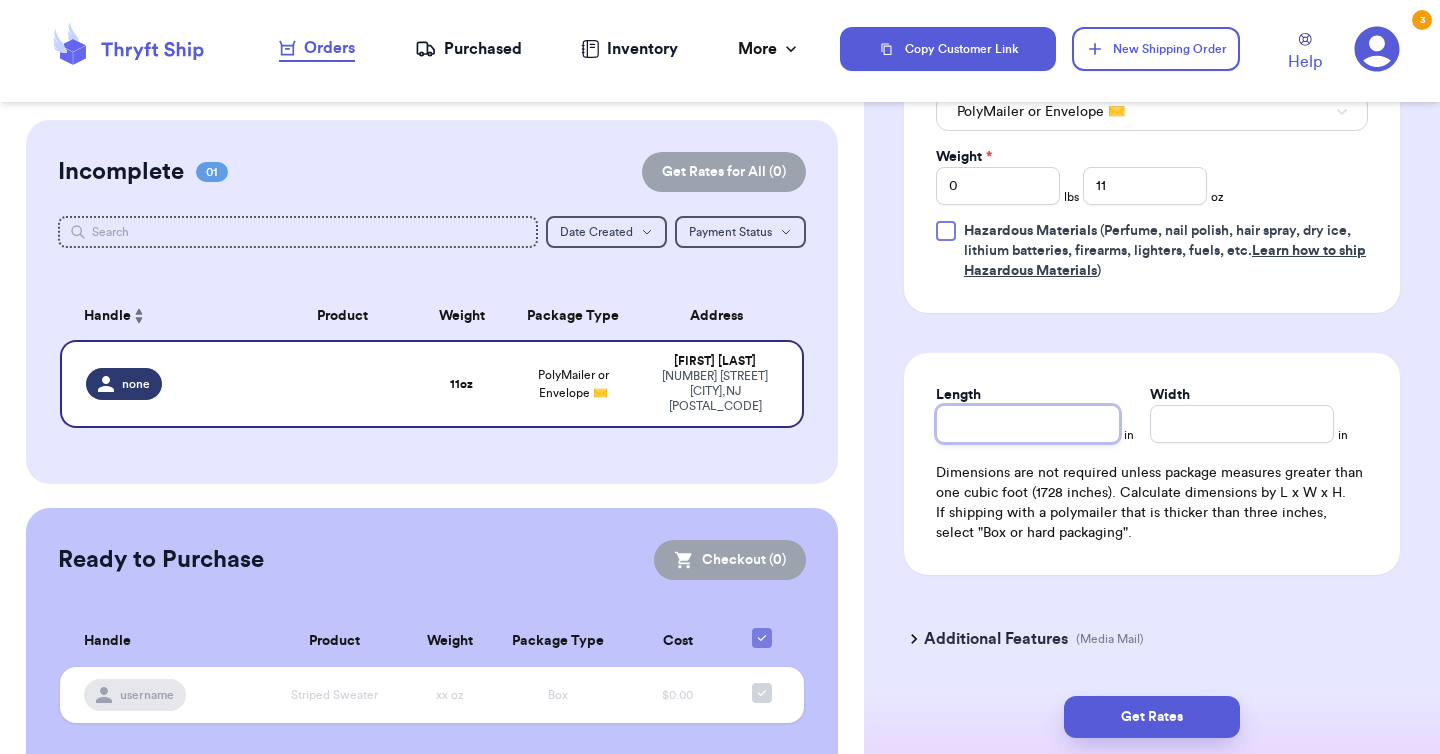 click on "Length" at bounding box center [1028, 424] 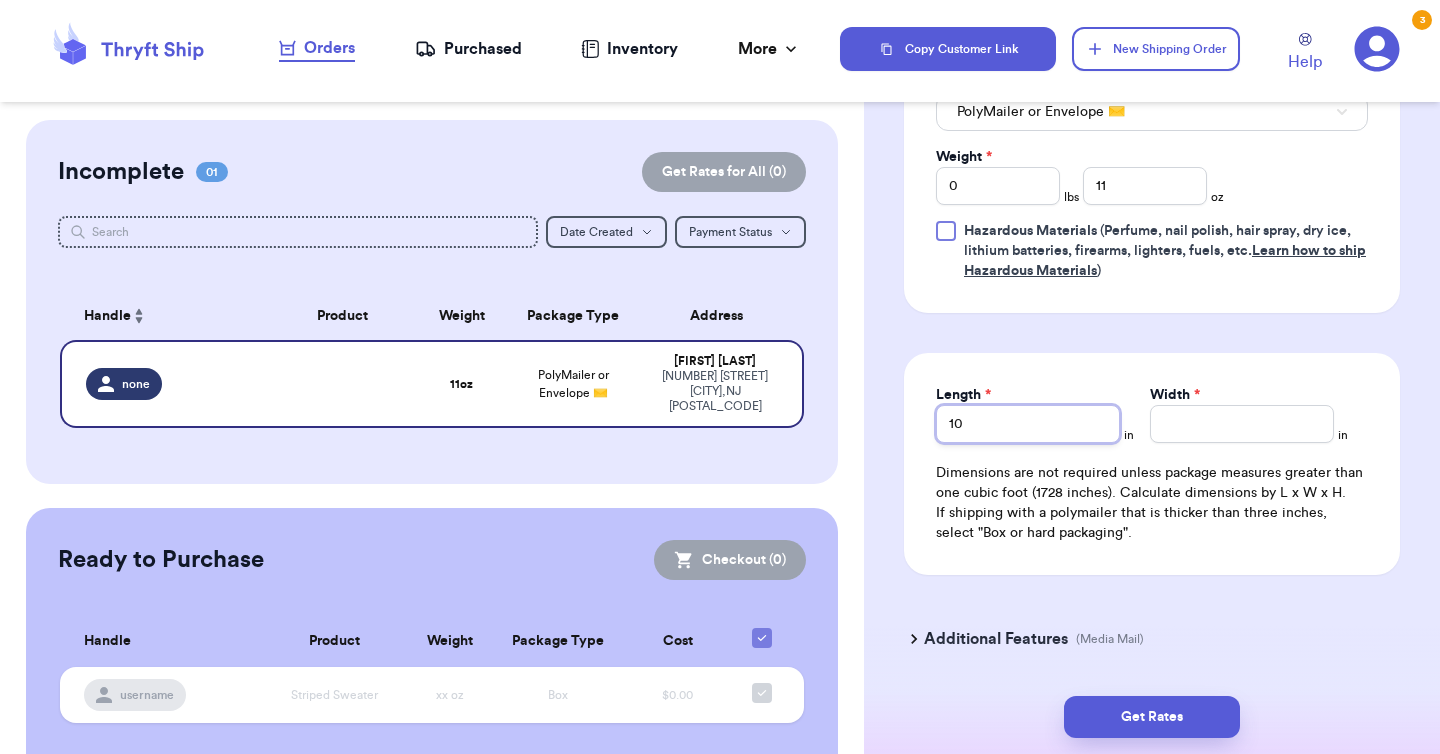 type on "10" 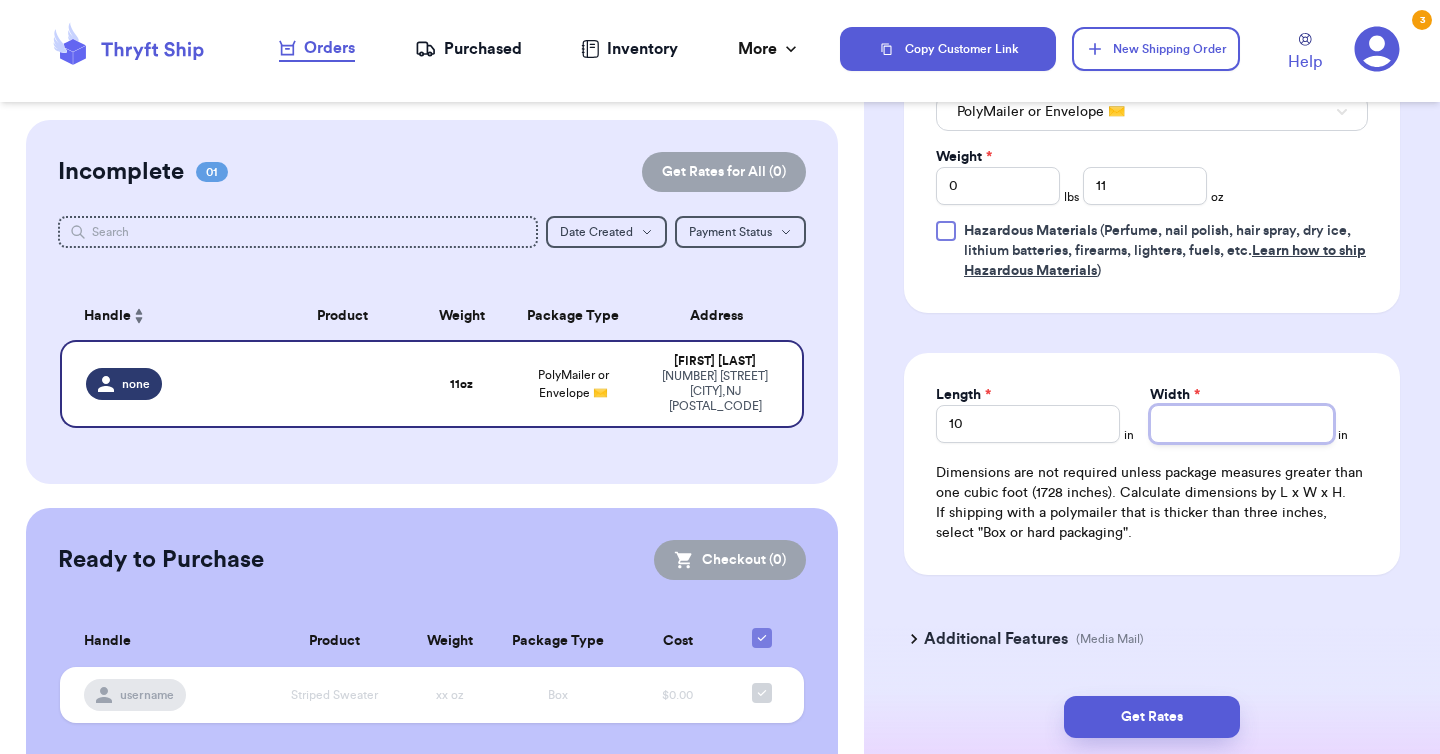 click on "Width *" at bounding box center [1242, 424] 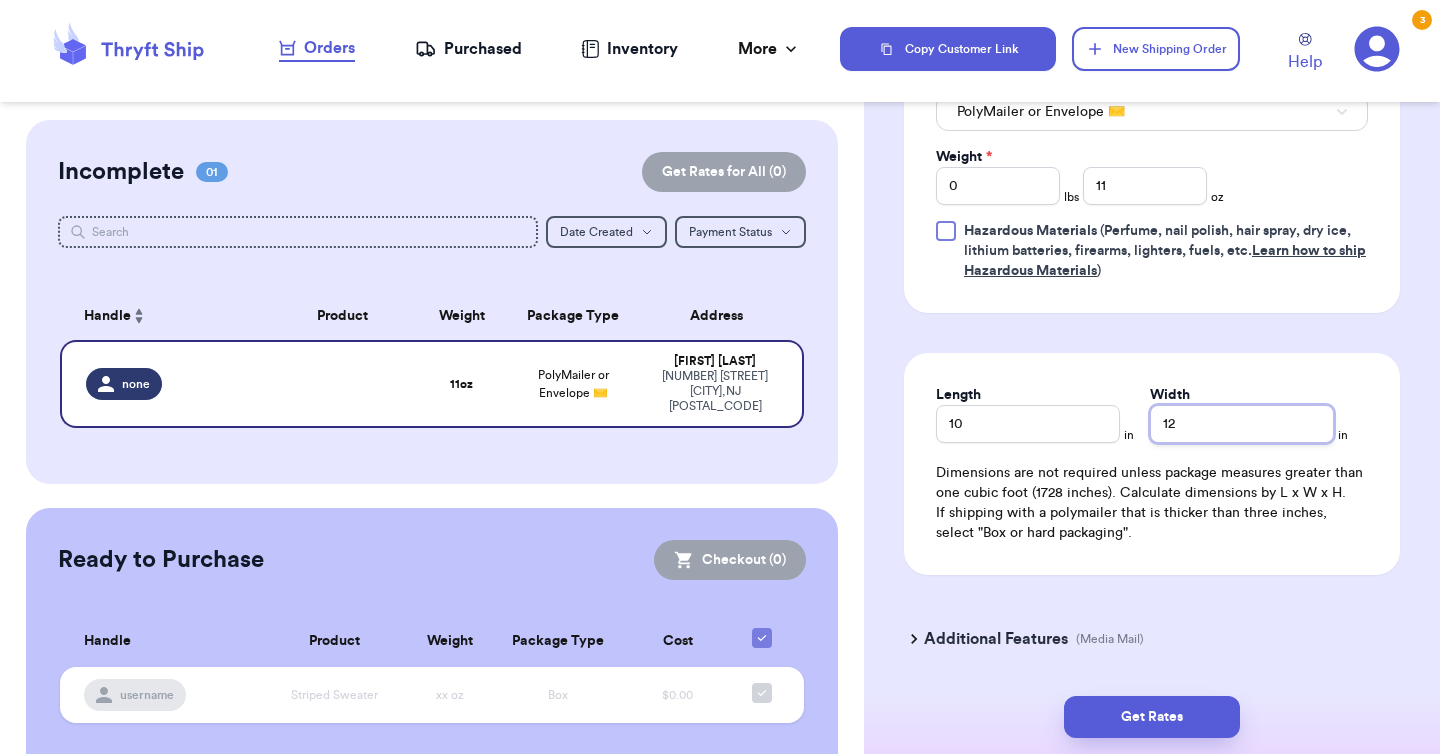 scroll, scrollTop: 993, scrollLeft: 0, axis: vertical 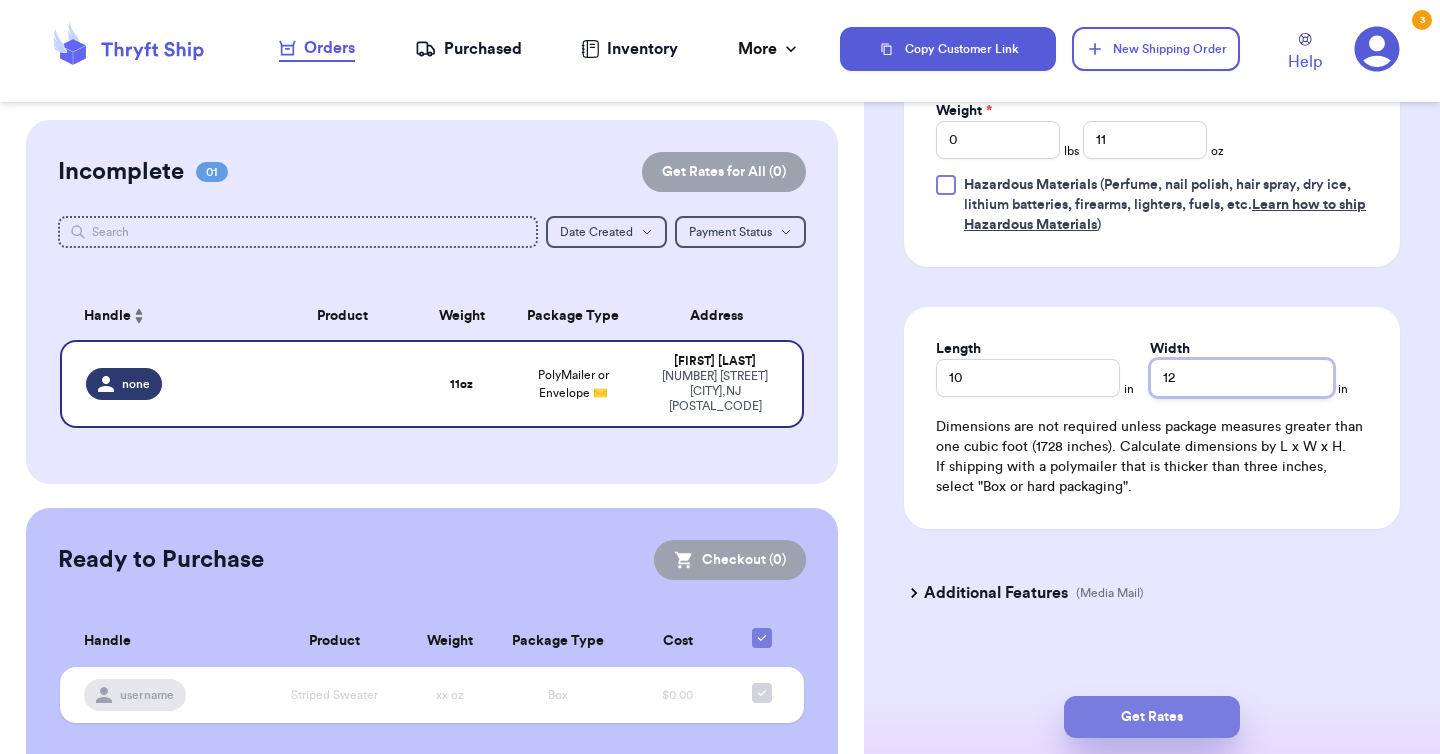 type on "12" 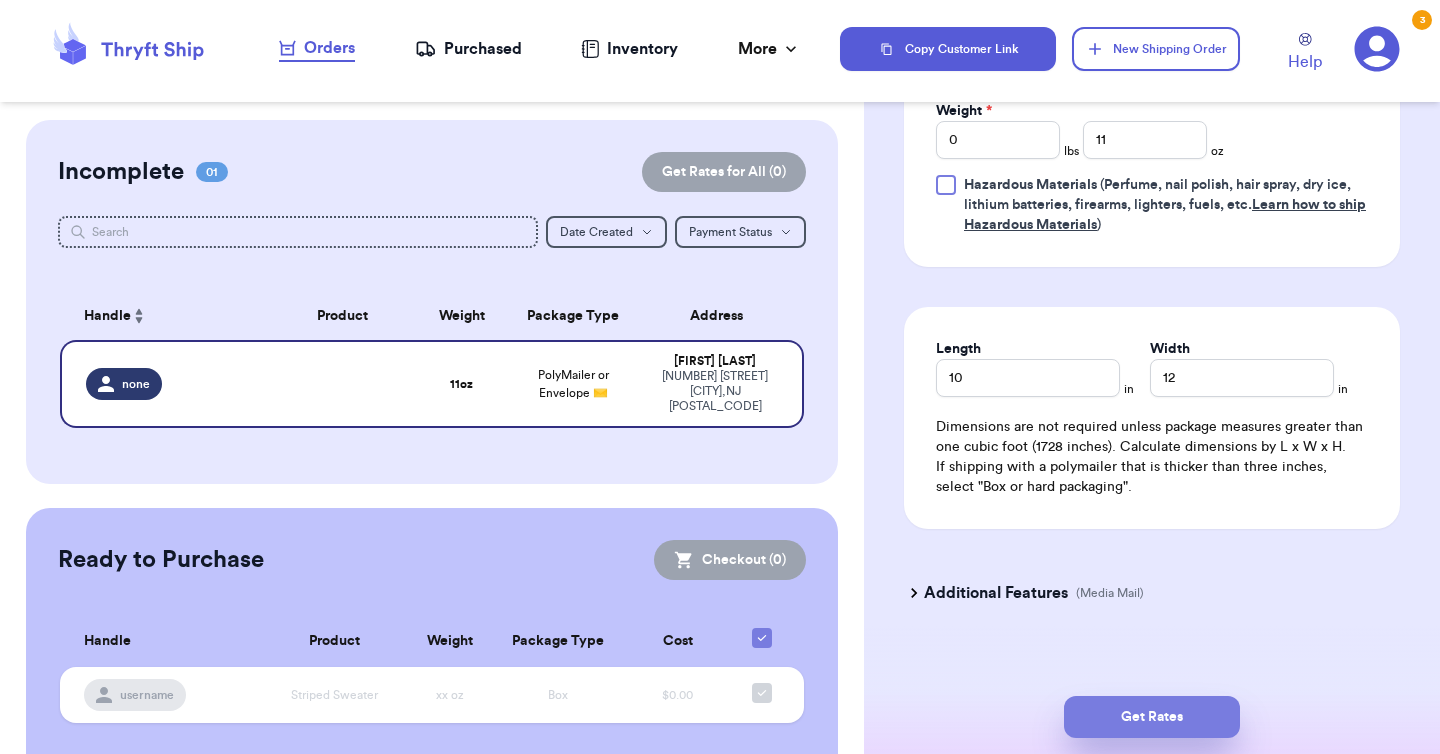 click on "Get Rates" at bounding box center [1152, 717] 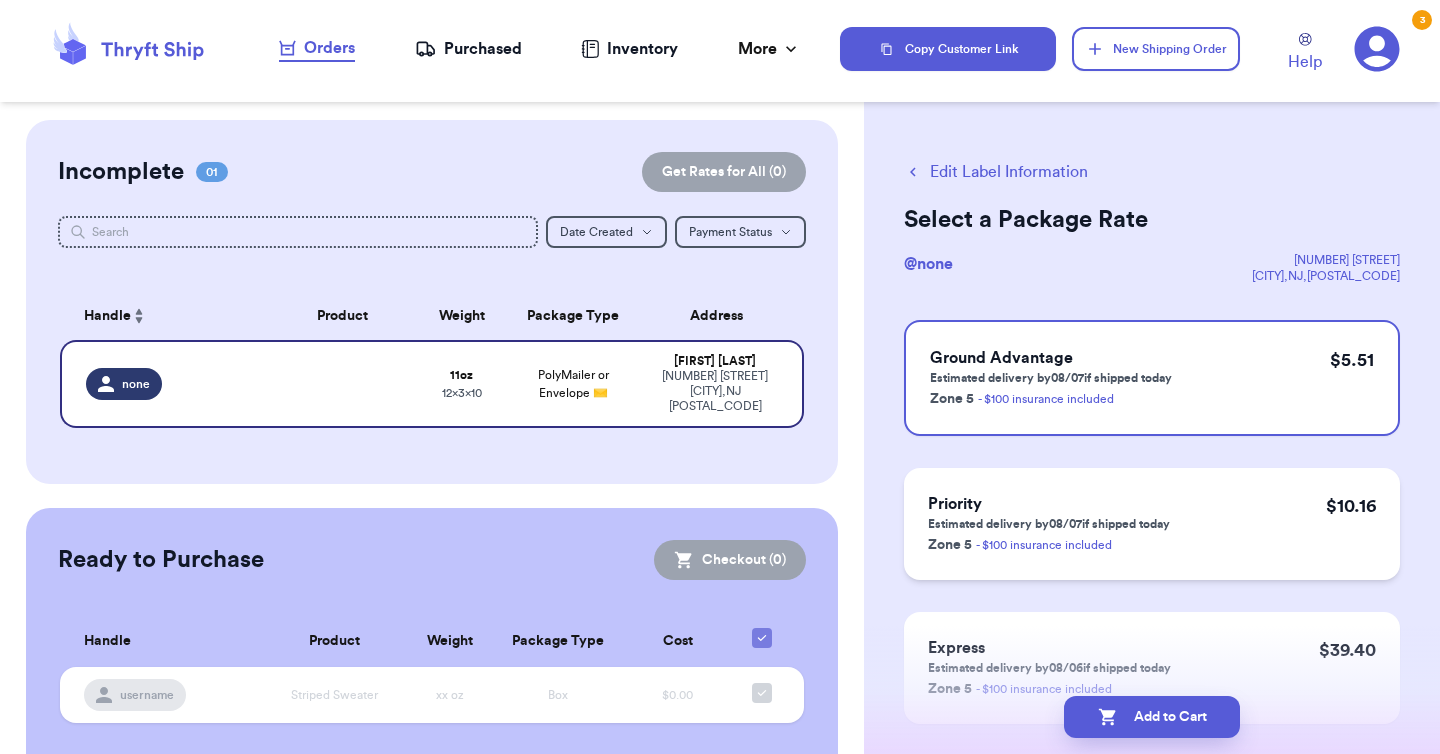 scroll, scrollTop: 110, scrollLeft: 0, axis: vertical 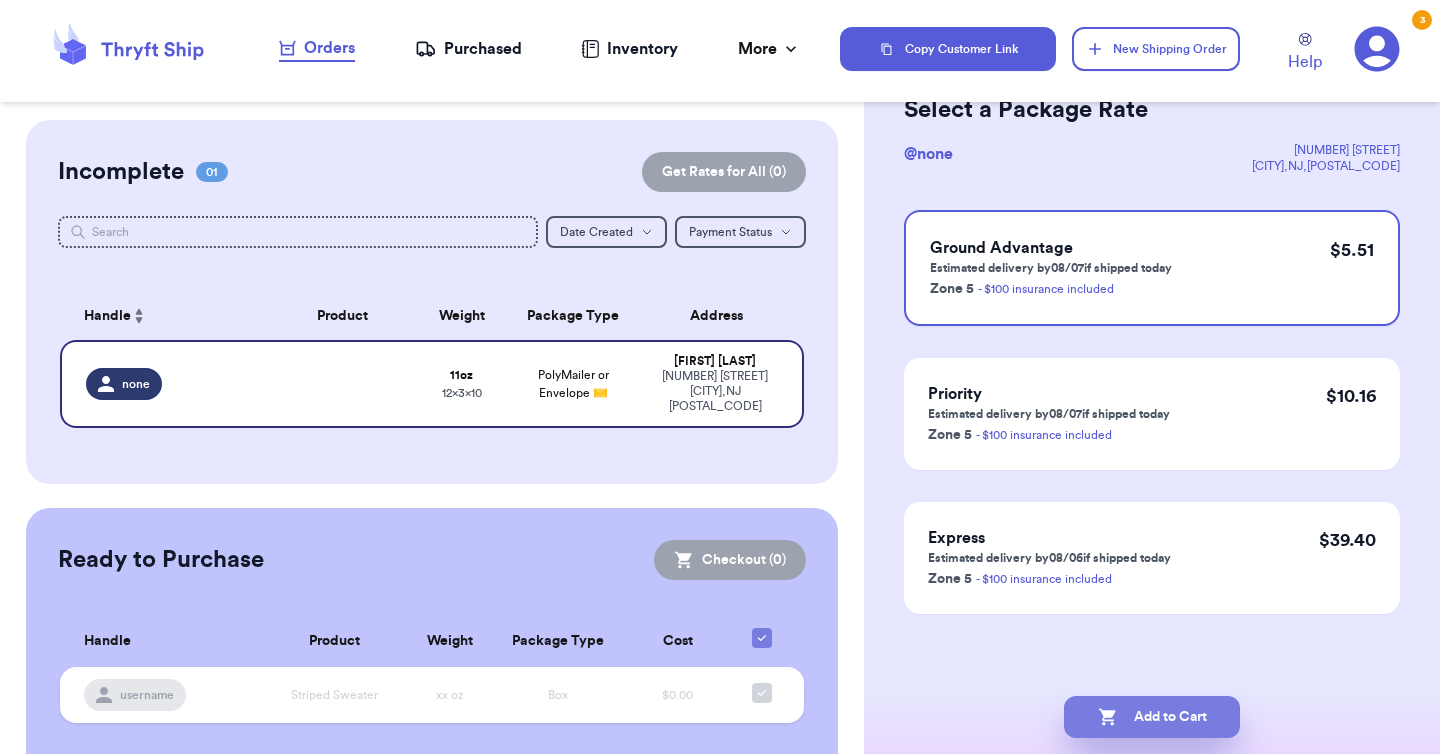 click on "Add to Cart" at bounding box center (1152, 717) 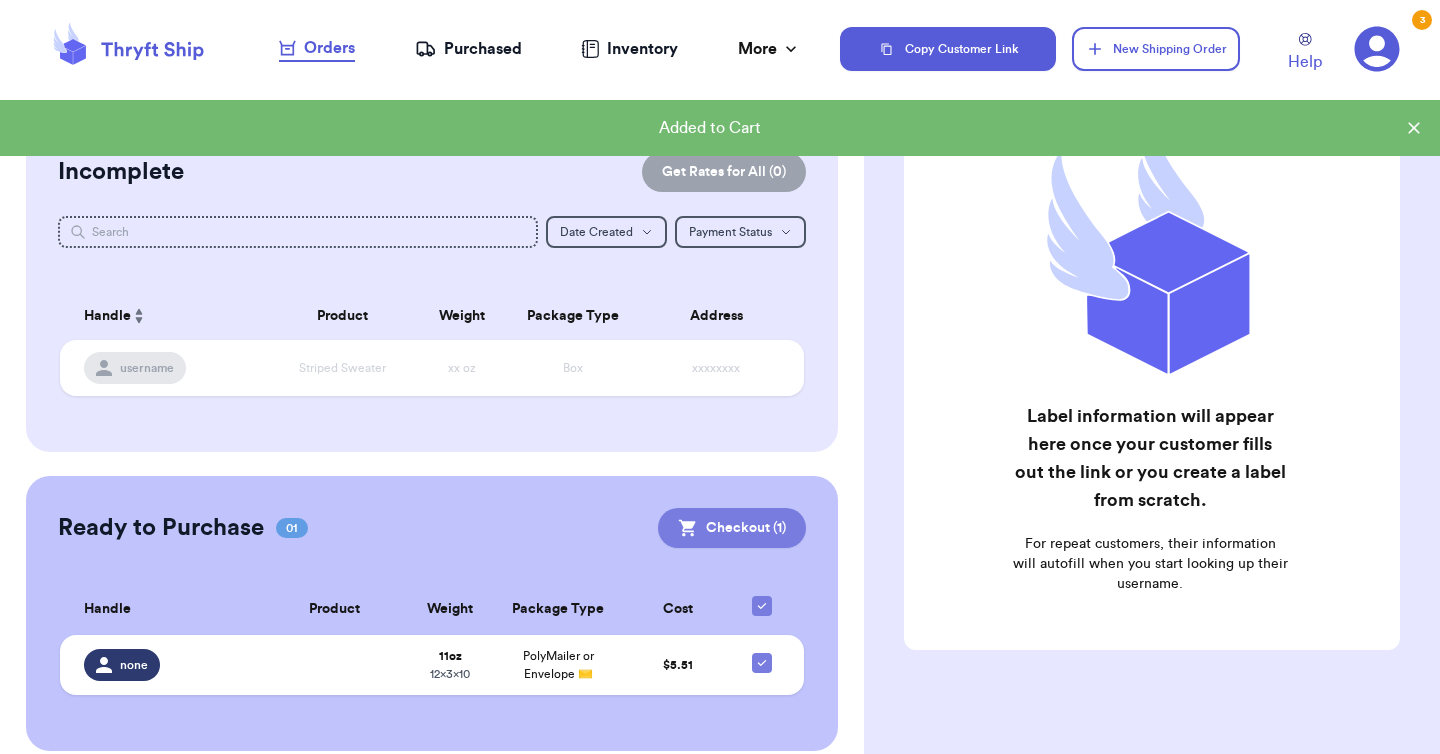 click on "Checkout ( 1 )" at bounding box center [732, 528] 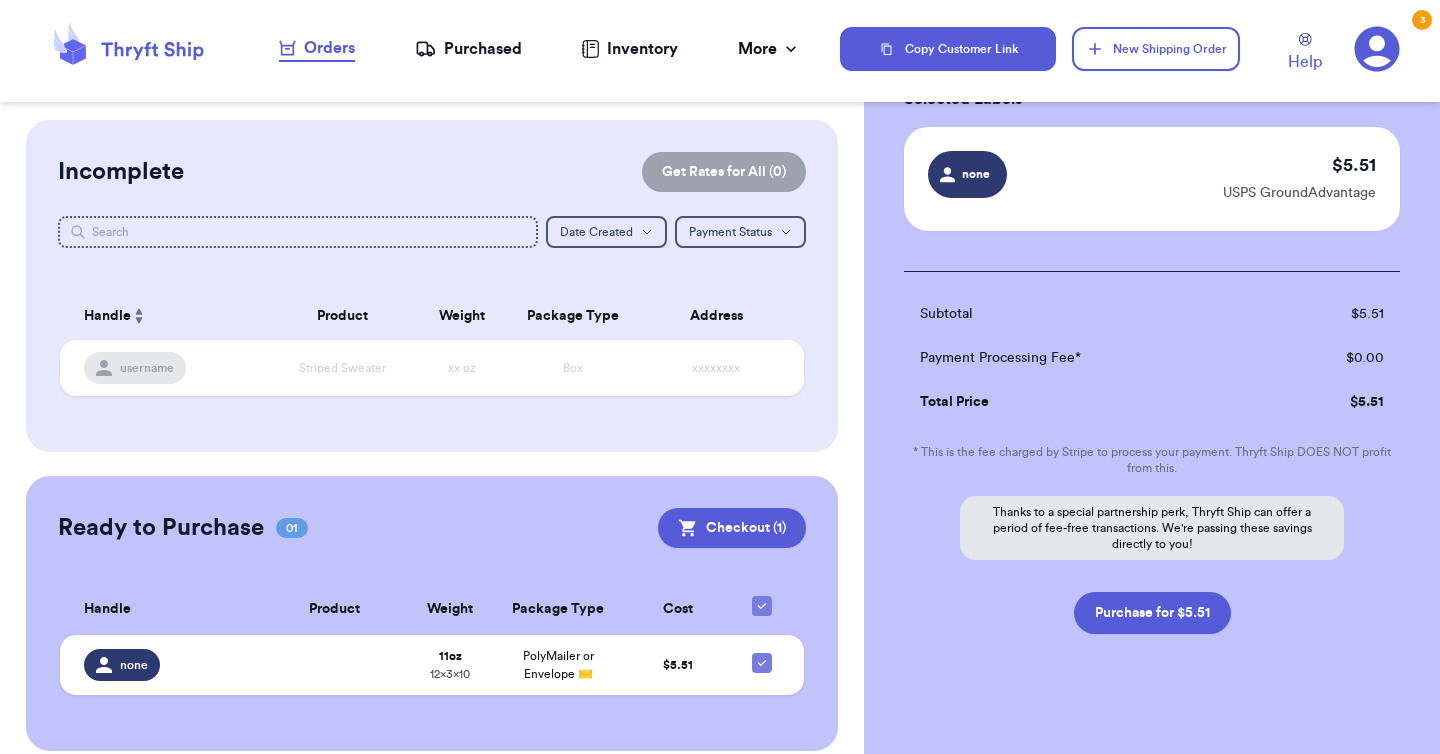 scroll, scrollTop: 135, scrollLeft: 0, axis: vertical 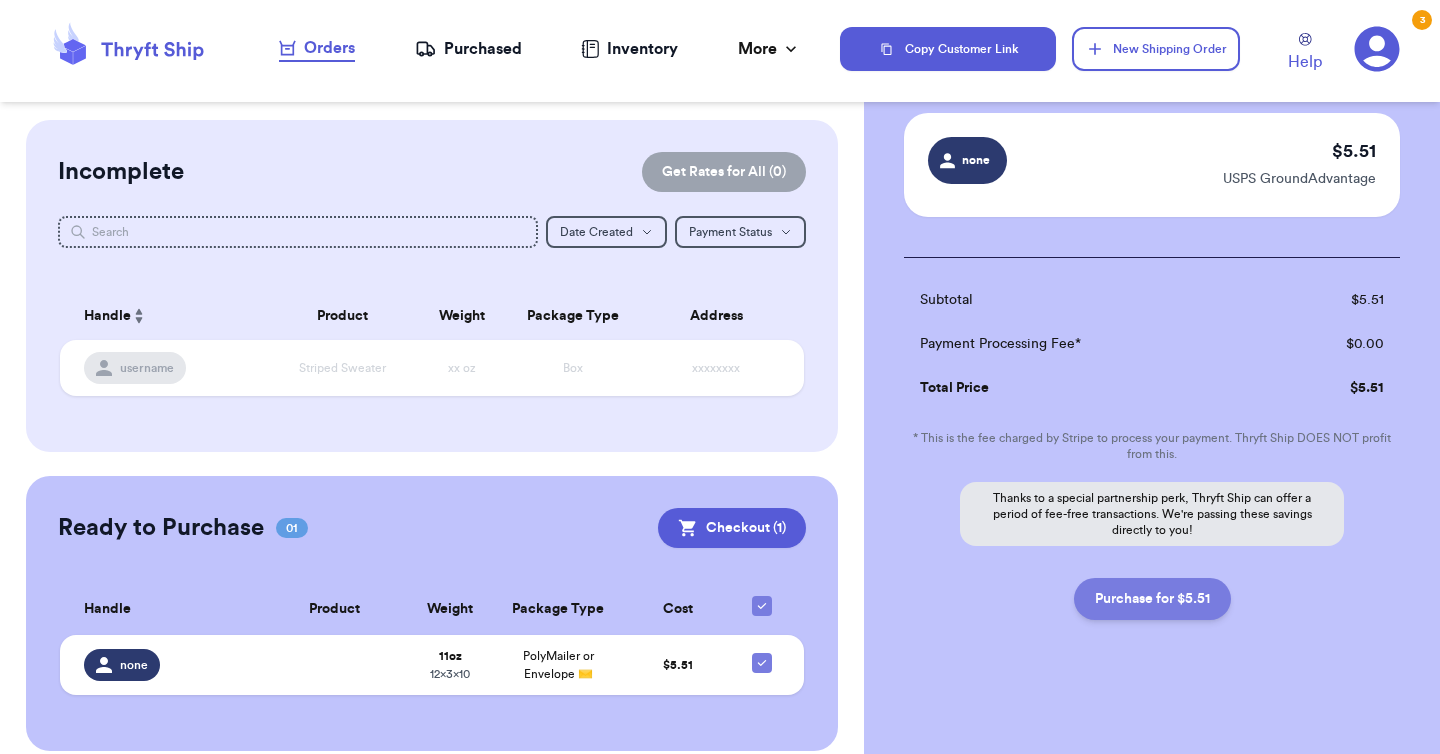 click on "Purchase for $5.51" at bounding box center [1152, 599] 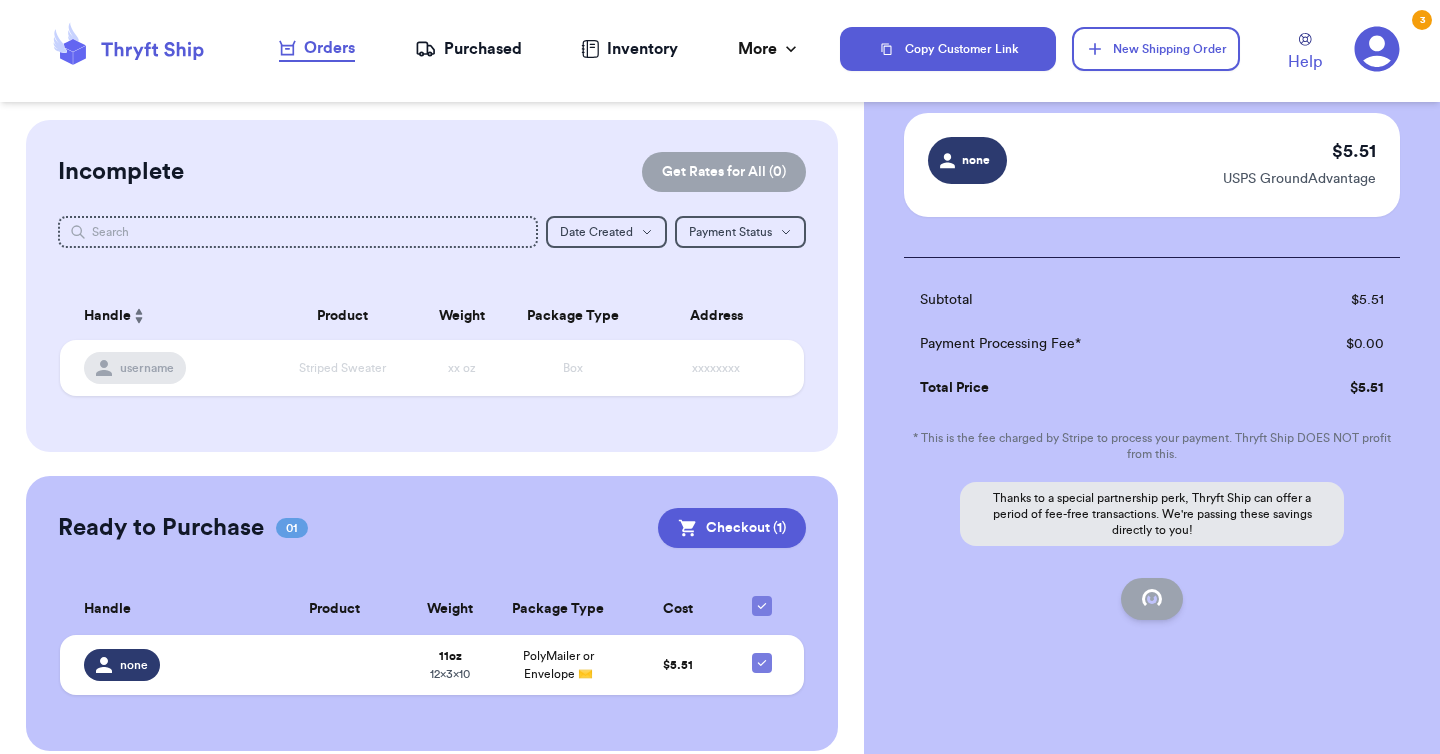 checkbox on "false" 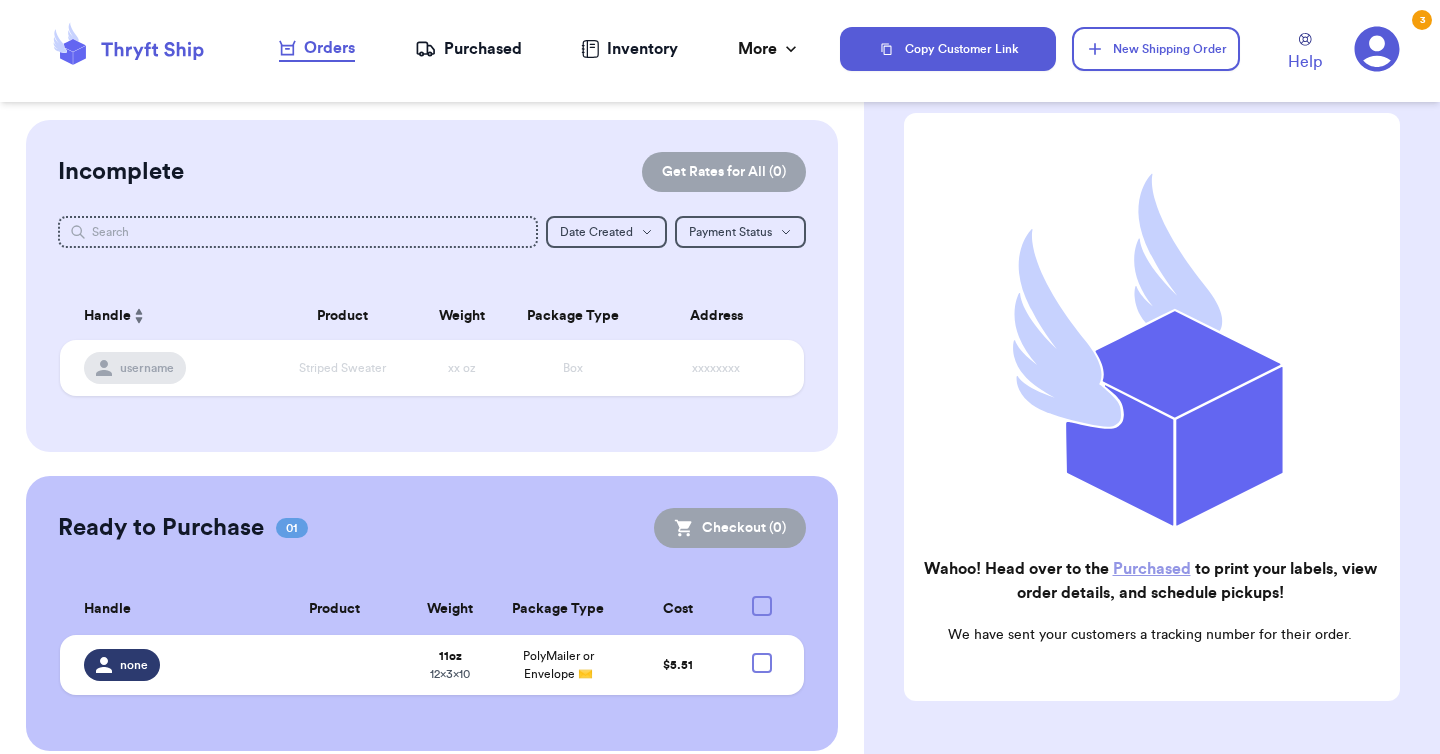 checkbox on "true" 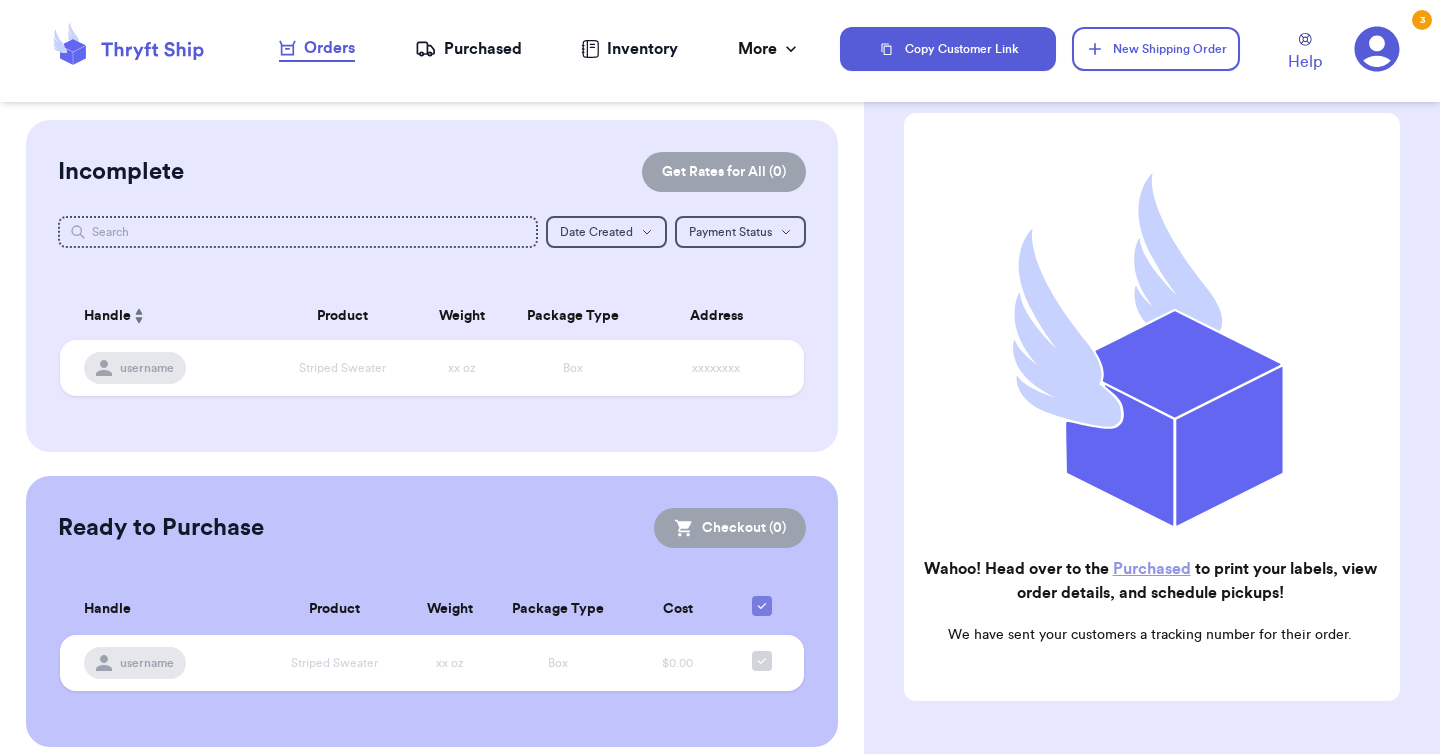 scroll, scrollTop: 0, scrollLeft: 0, axis: both 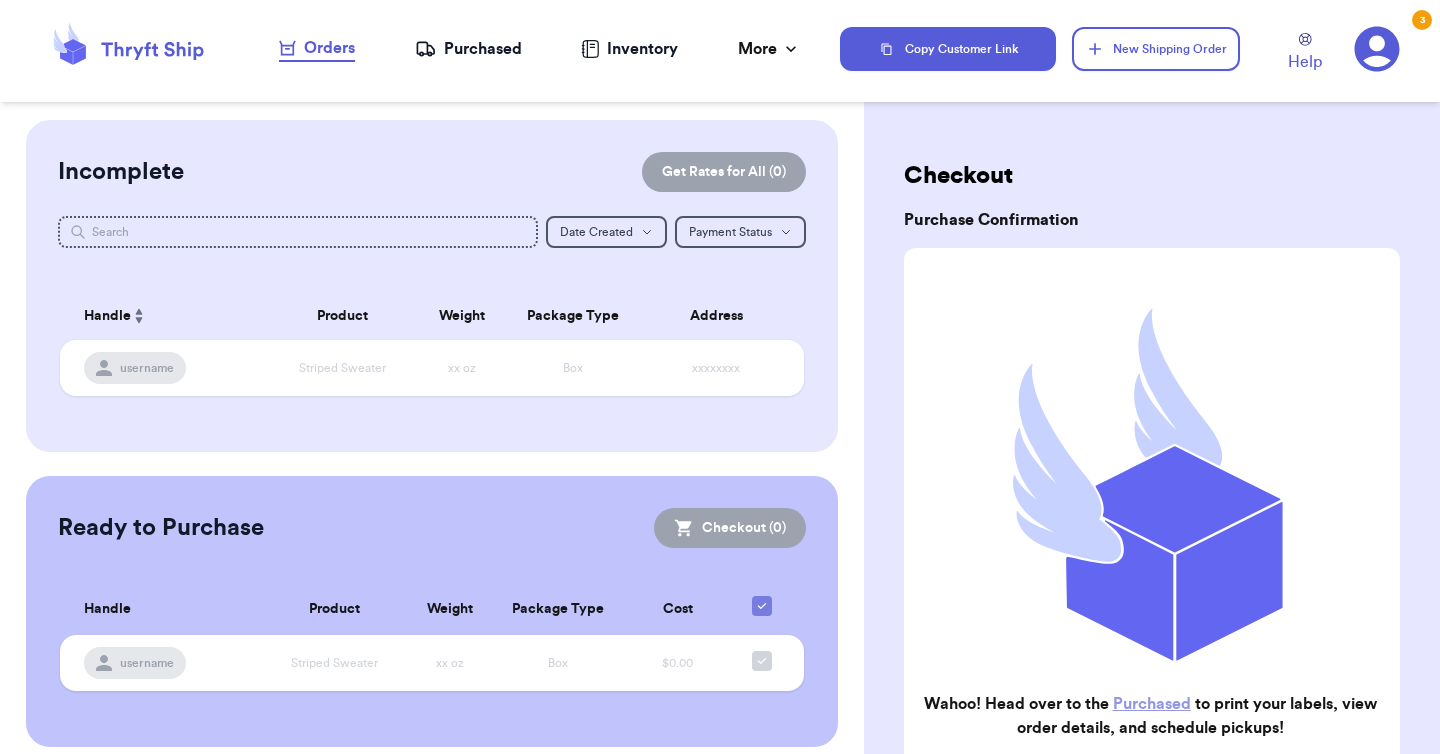 click on "Purchased" at bounding box center (468, 49) 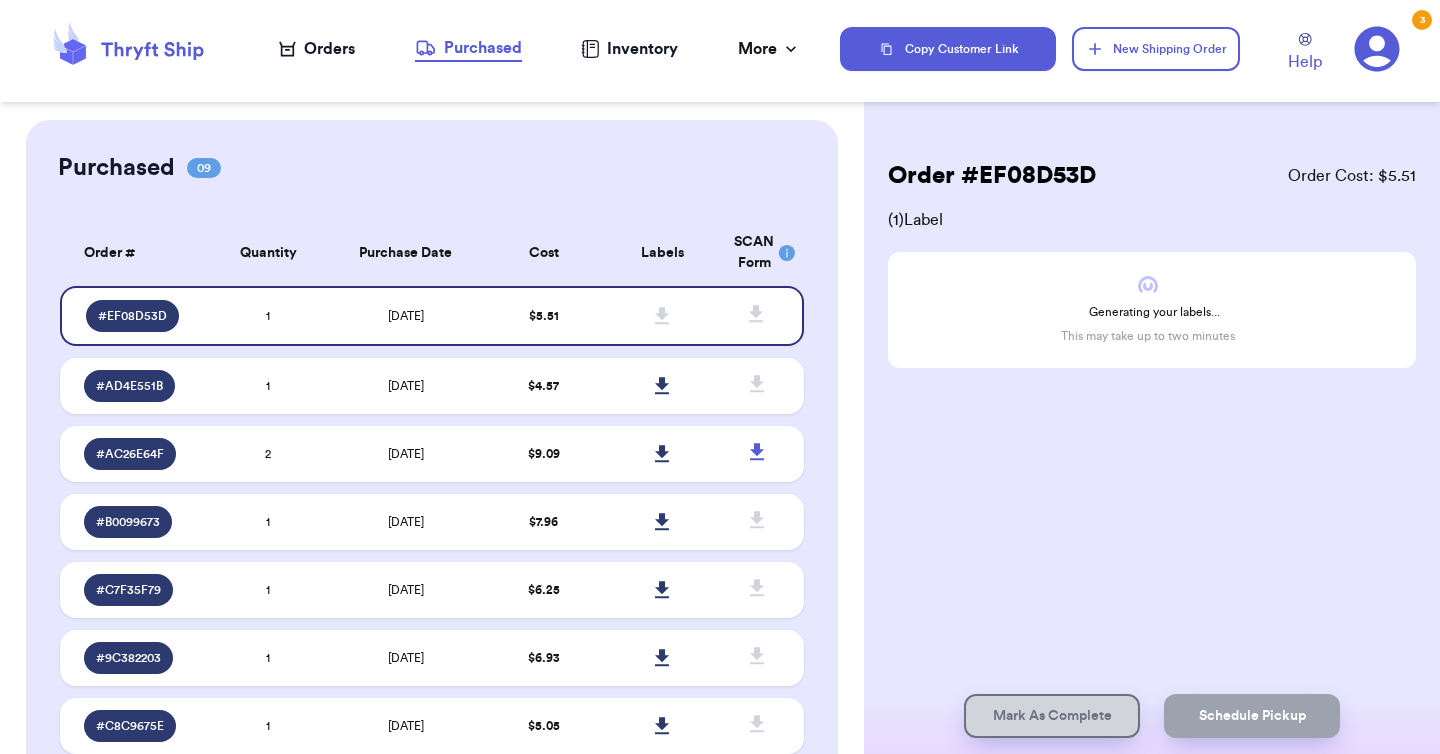 click on "Labels" at bounding box center (662, 253) 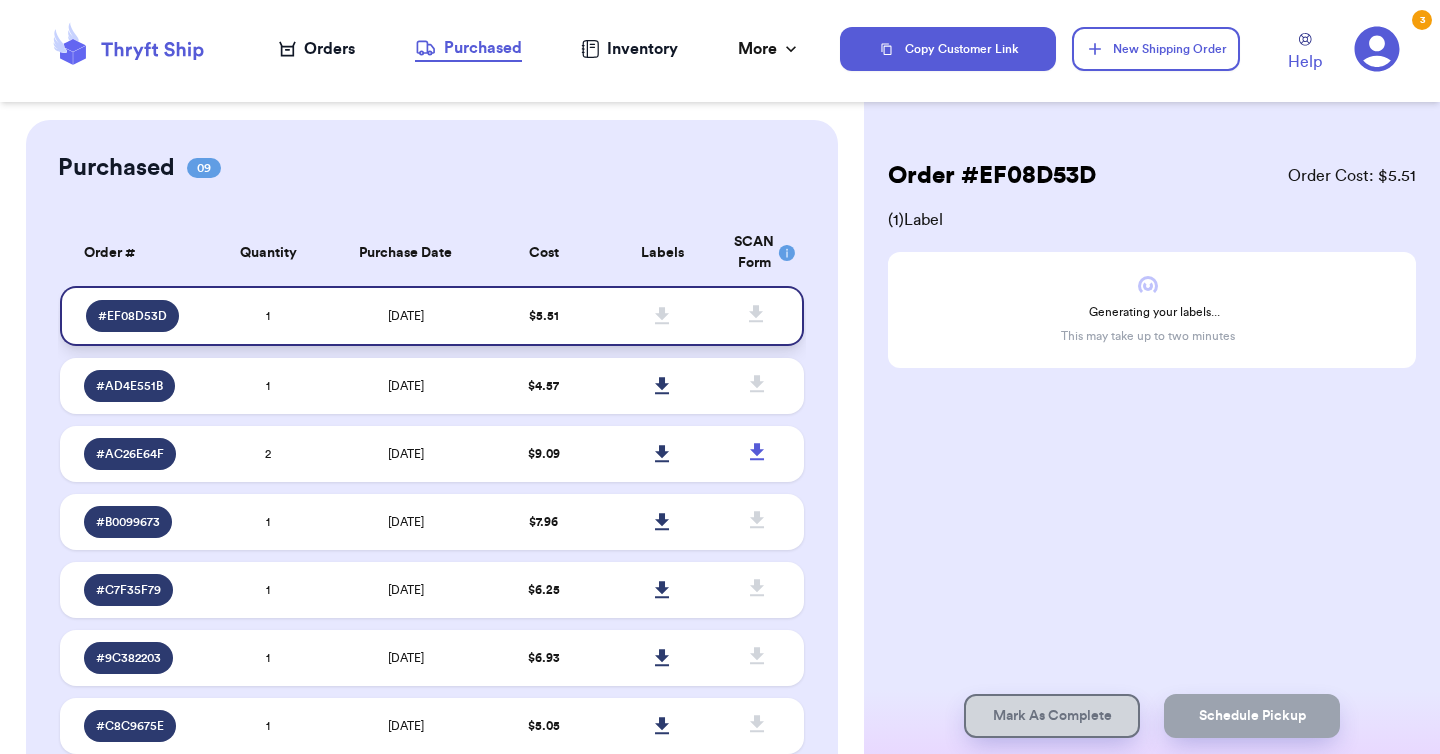 click at bounding box center (662, 316) 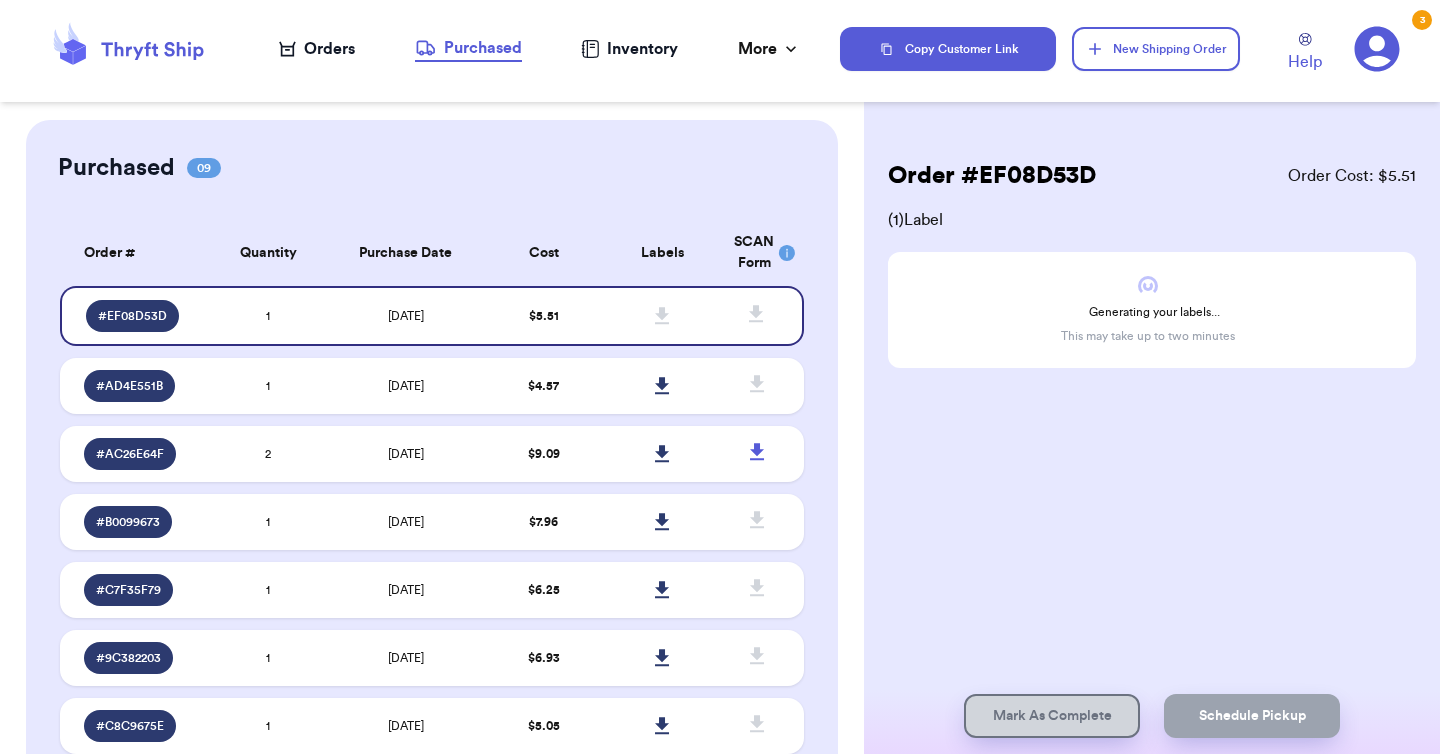 click on "Order # [ID] Order Cost: $ 5.51 ( 1 )  Label Generating your labels... This may take up to two minutes Mark As Complete Schedule Pickup" at bounding box center [1152, 324] 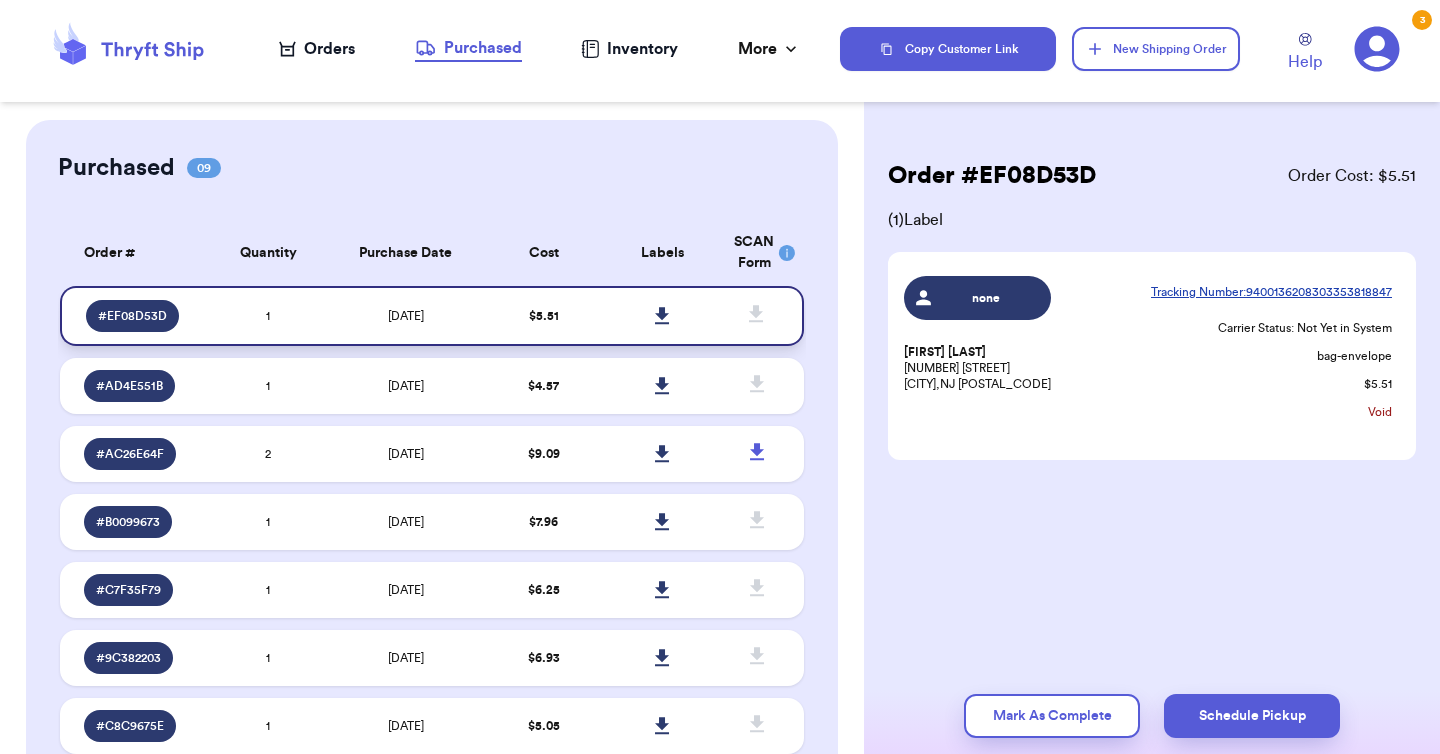 click at bounding box center [663, 316] 